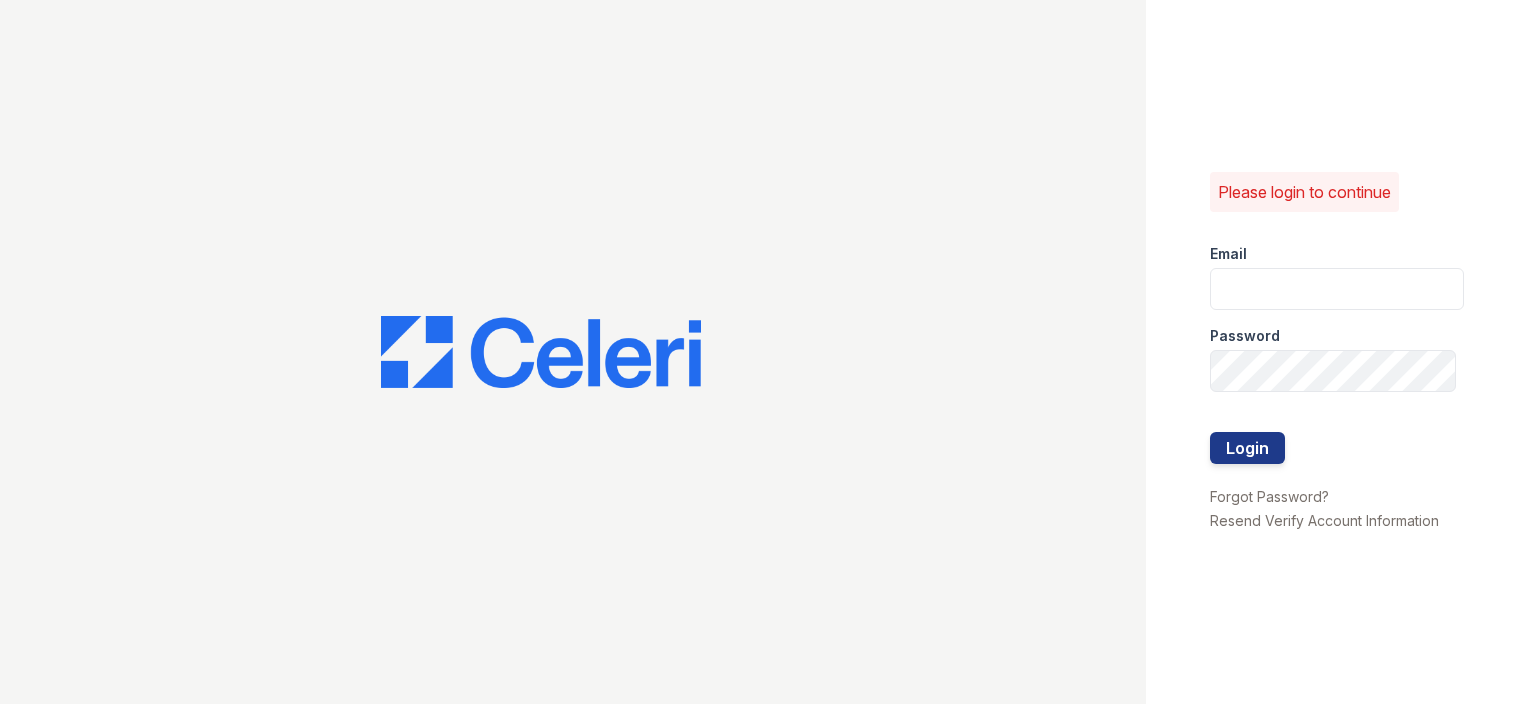 scroll, scrollTop: 0, scrollLeft: 0, axis: both 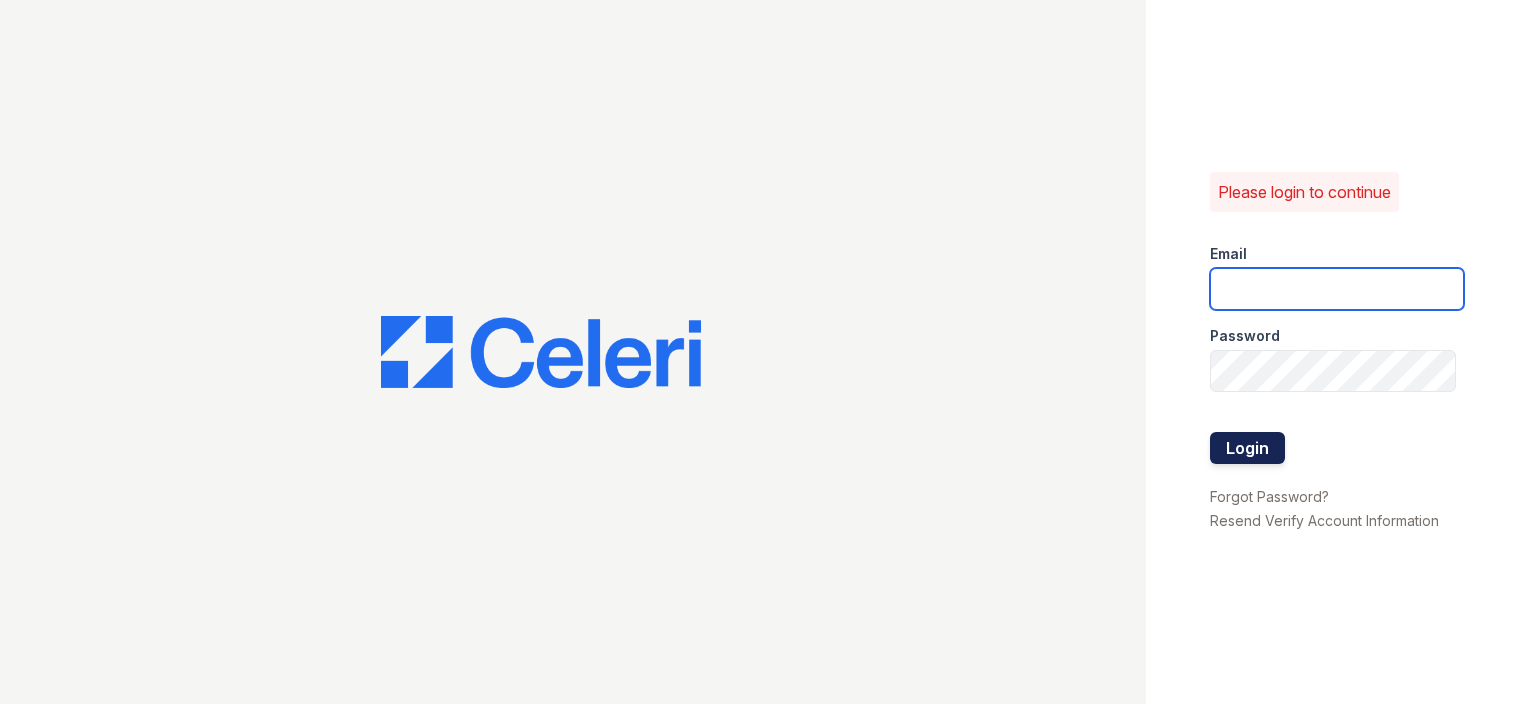 type on "renewnottingham@[EXAMPLE.COM]" 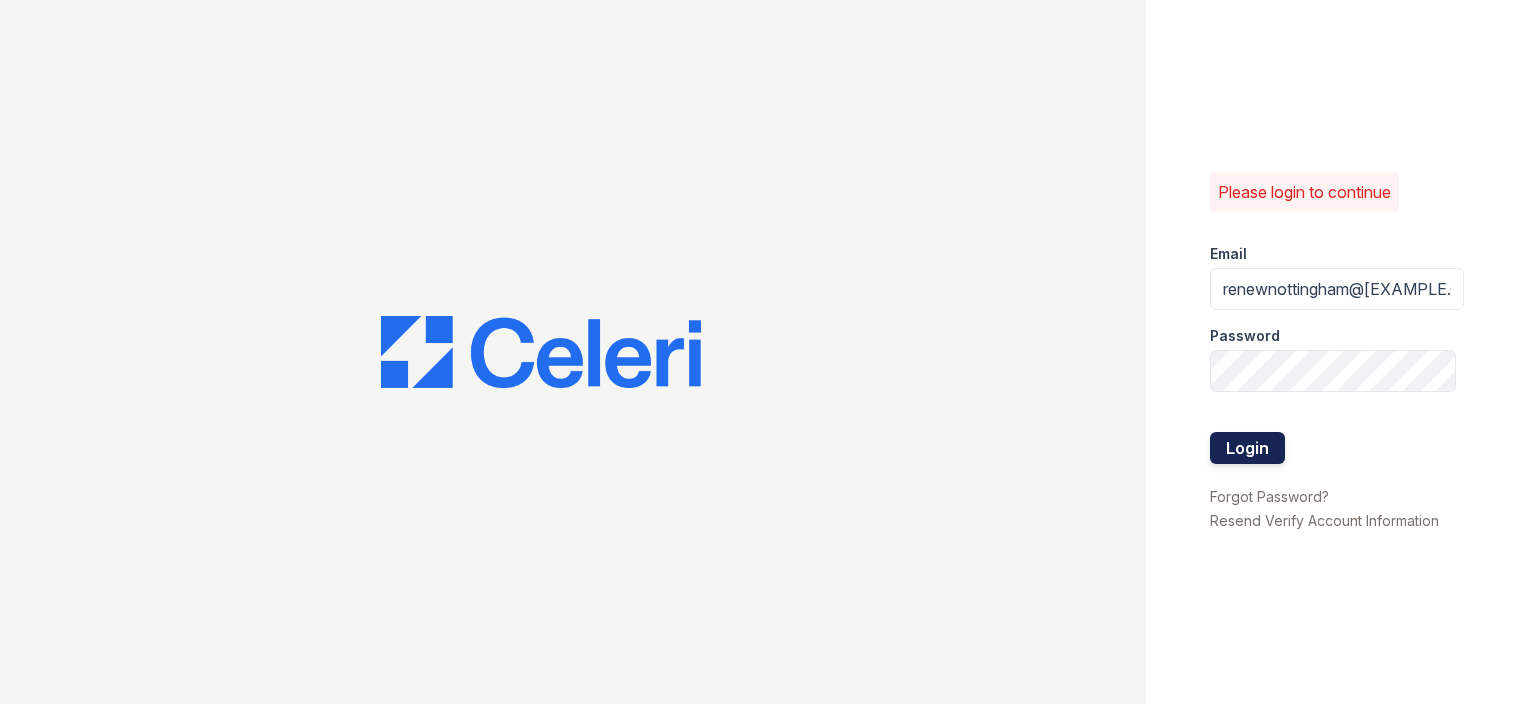 click on "Login" at bounding box center (1247, 448) 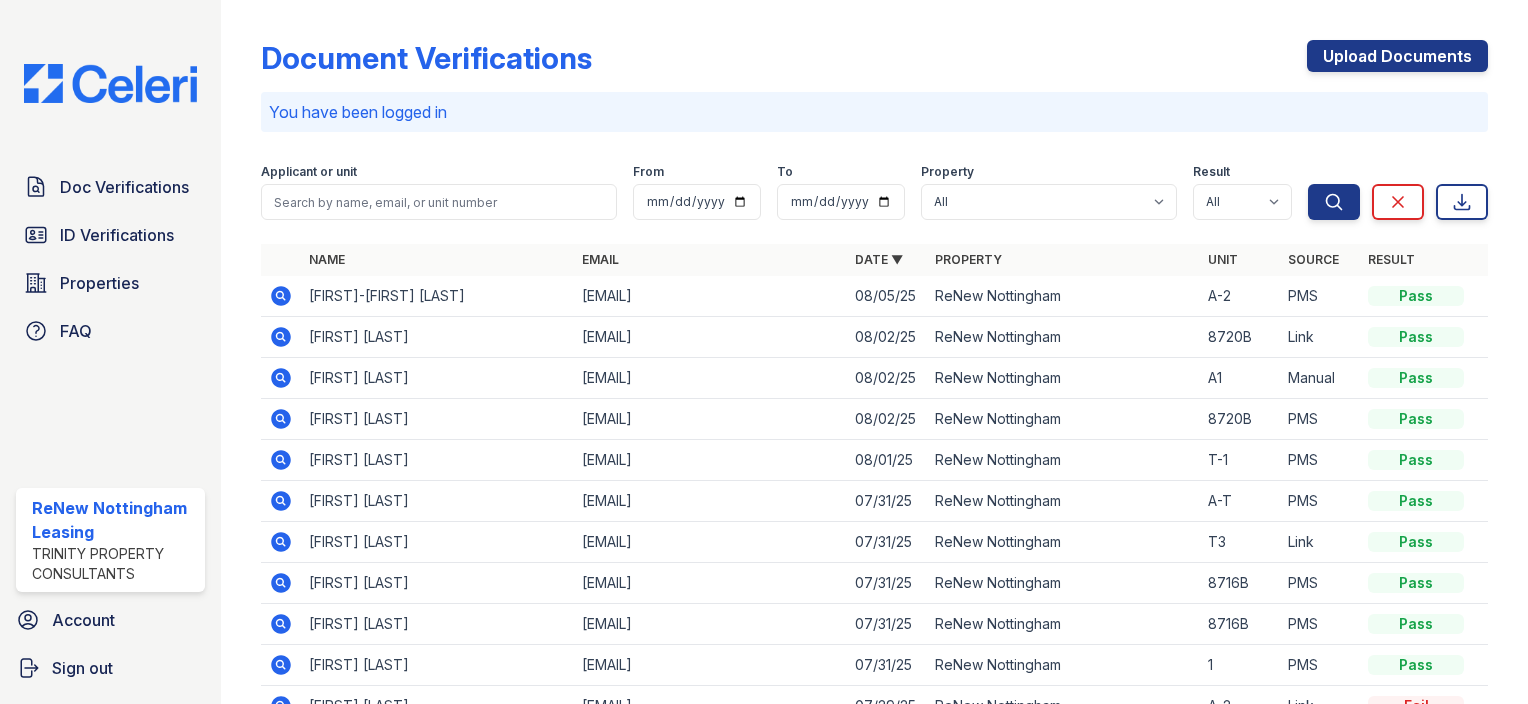 scroll, scrollTop: 0, scrollLeft: 0, axis: both 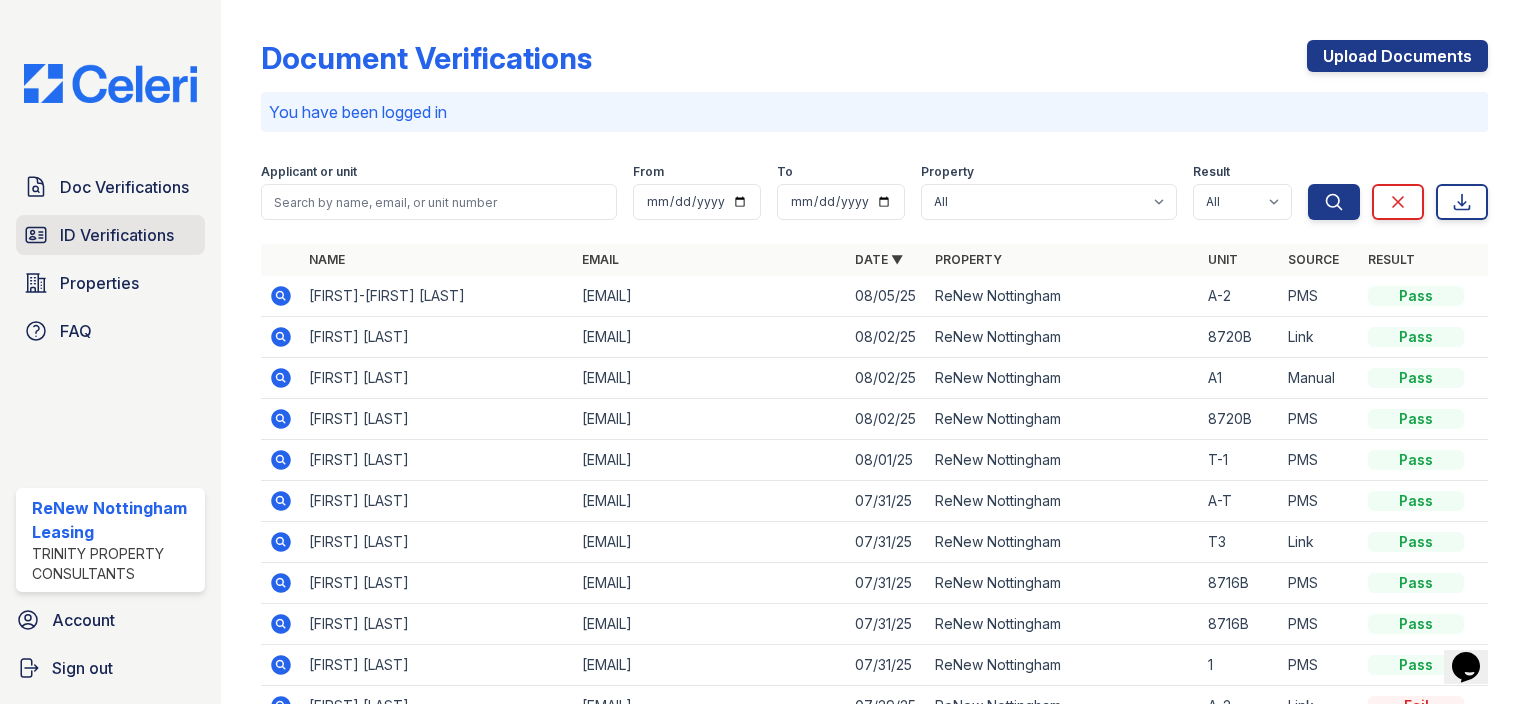 click on "ID Verifications" at bounding box center [117, 235] 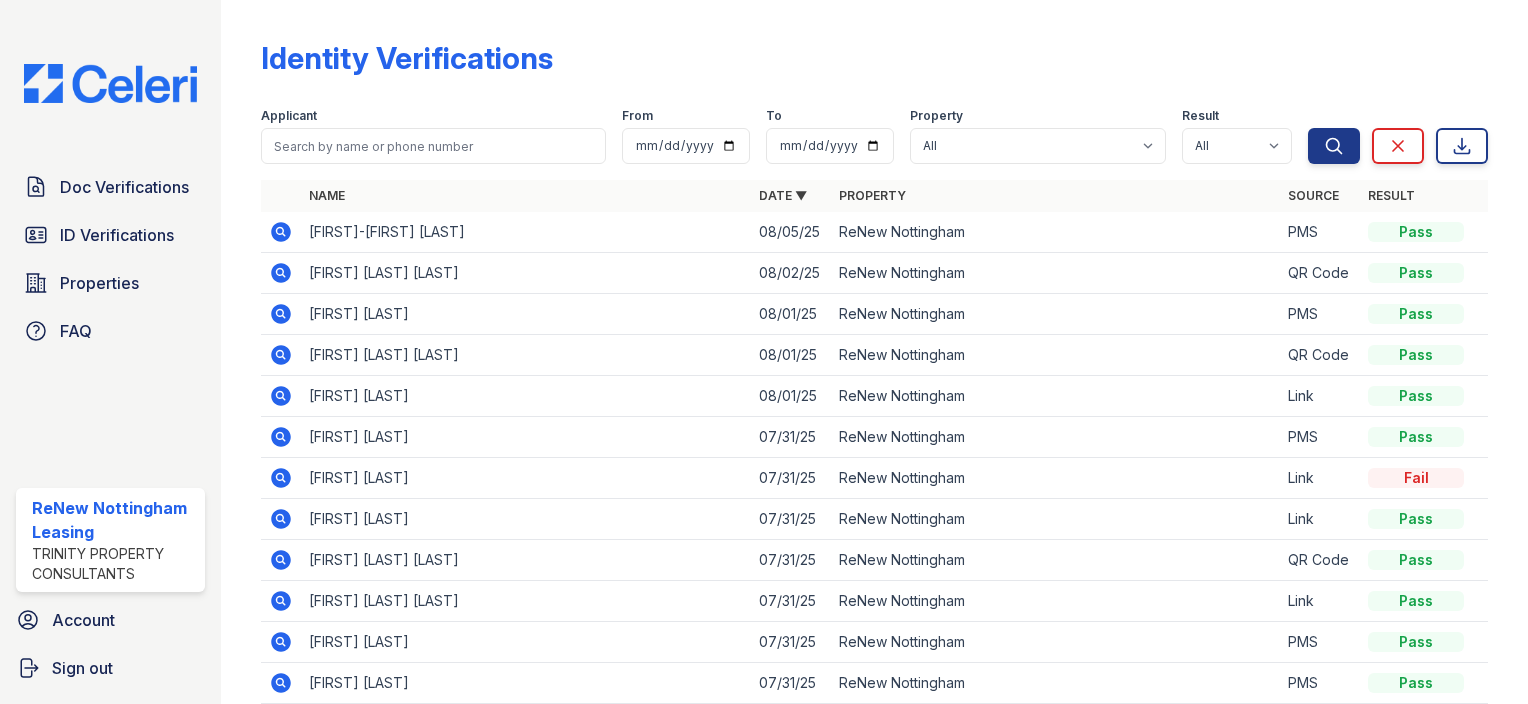 click 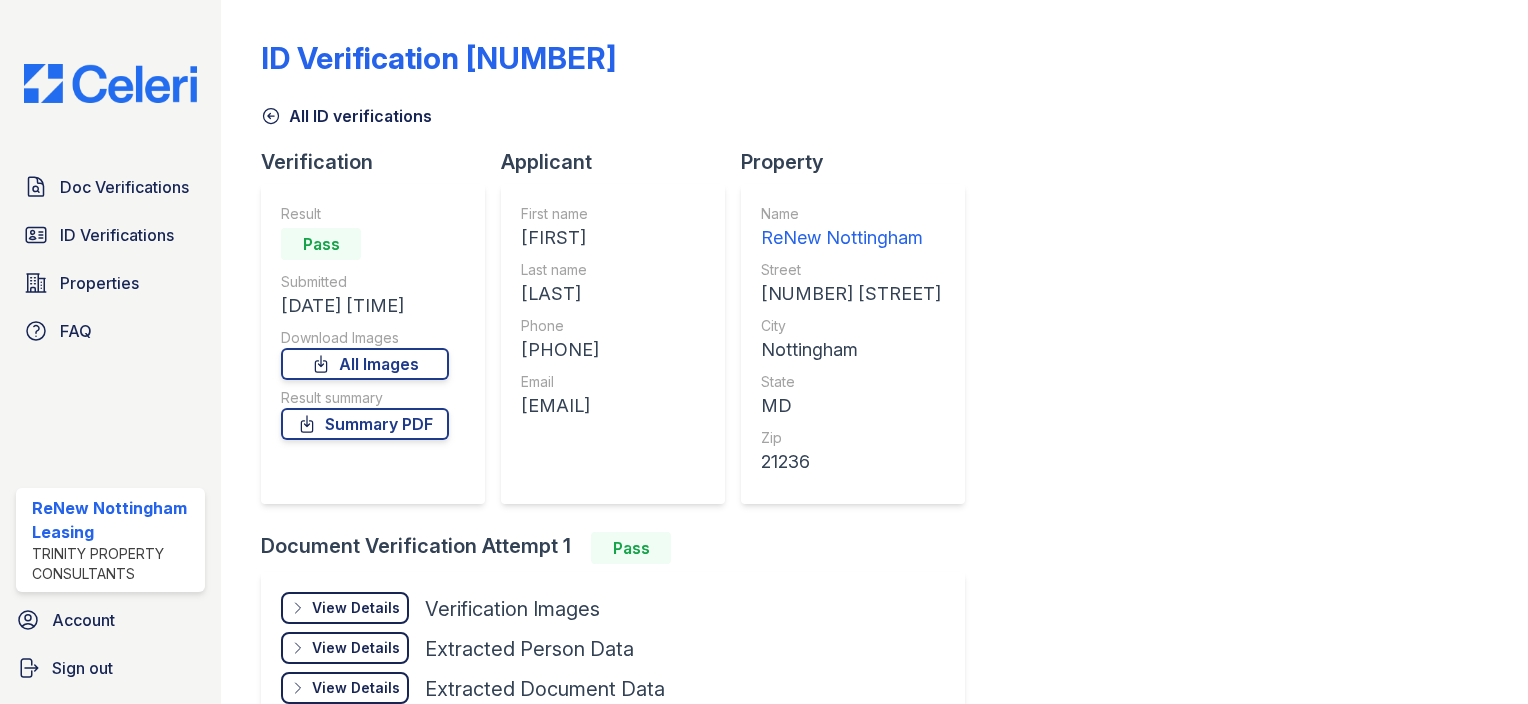 scroll, scrollTop: 0, scrollLeft: 0, axis: both 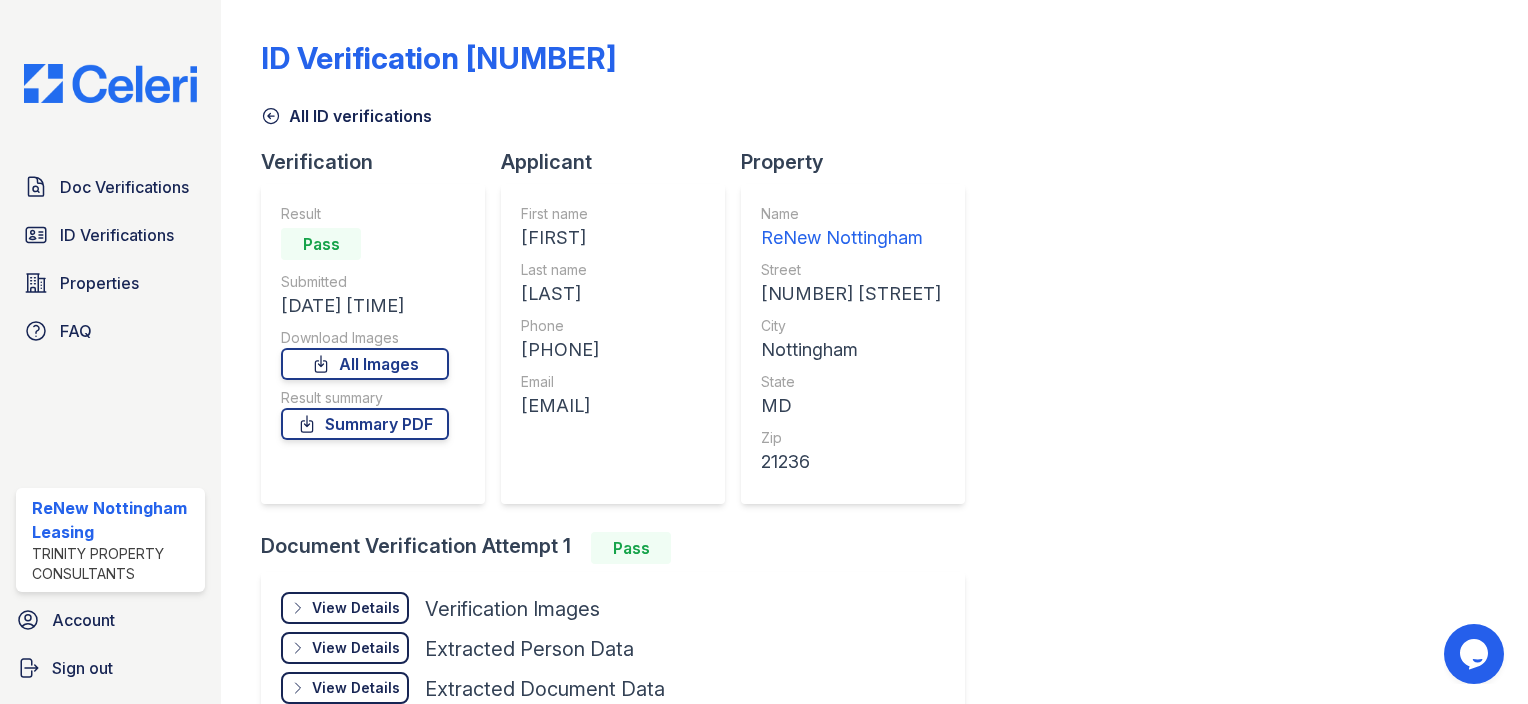 click 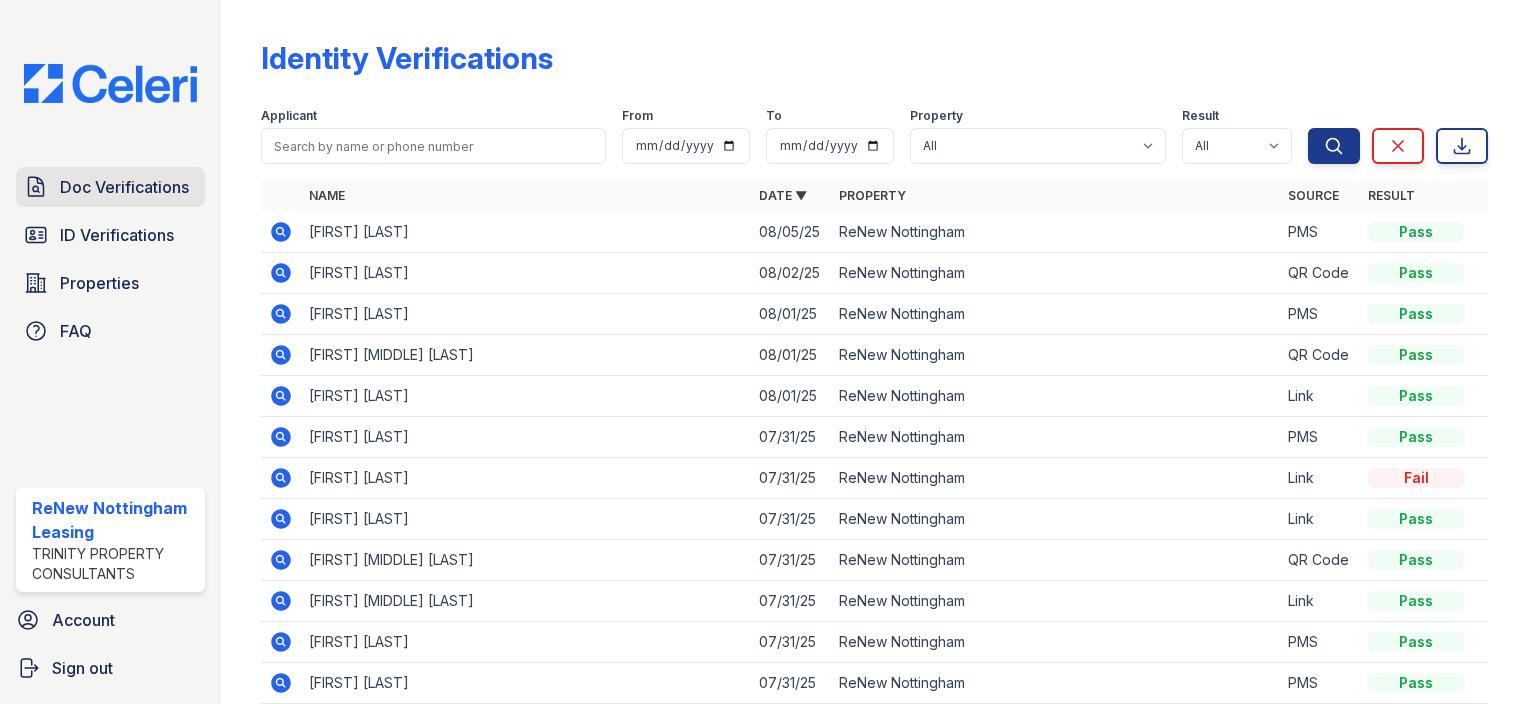 click on "Doc Verifications" at bounding box center (110, 187) 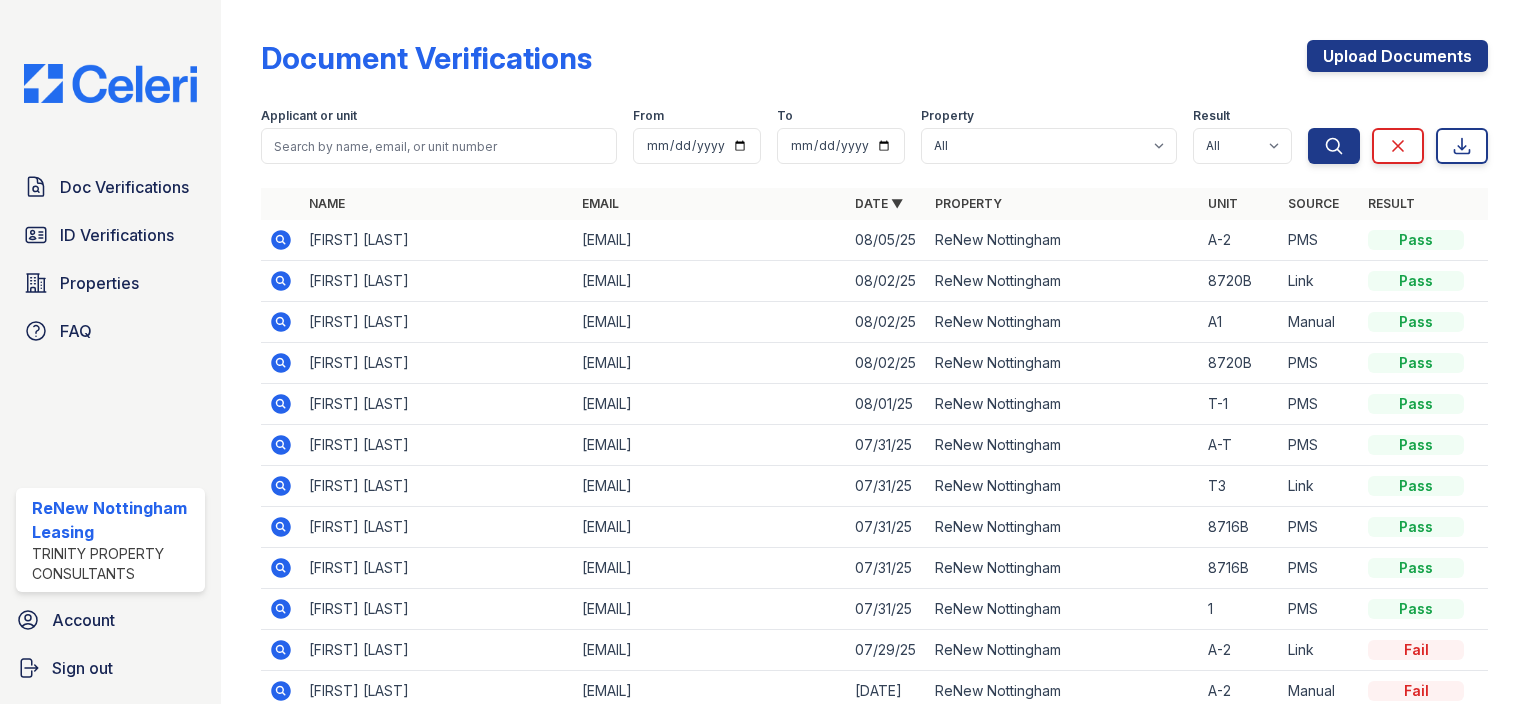 click 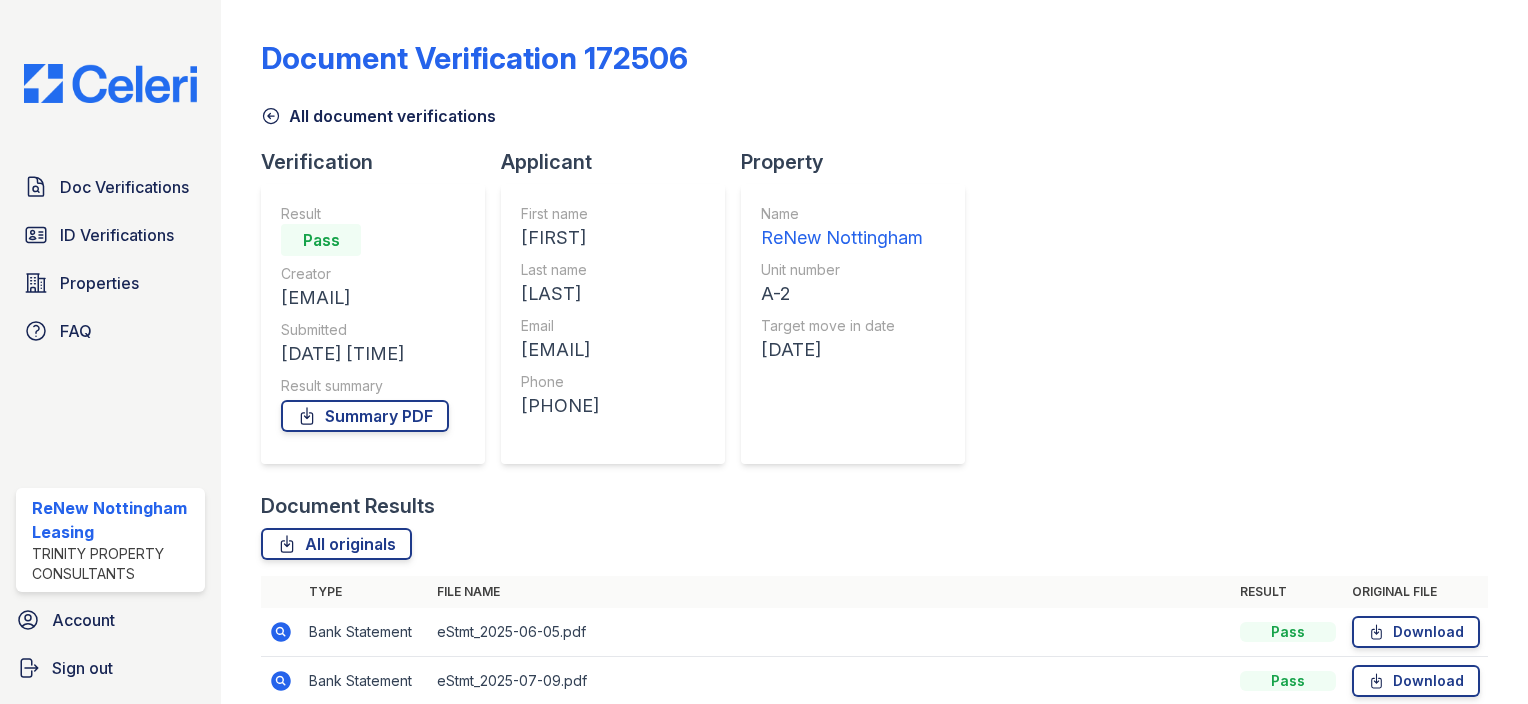 scroll, scrollTop: 0, scrollLeft: 0, axis: both 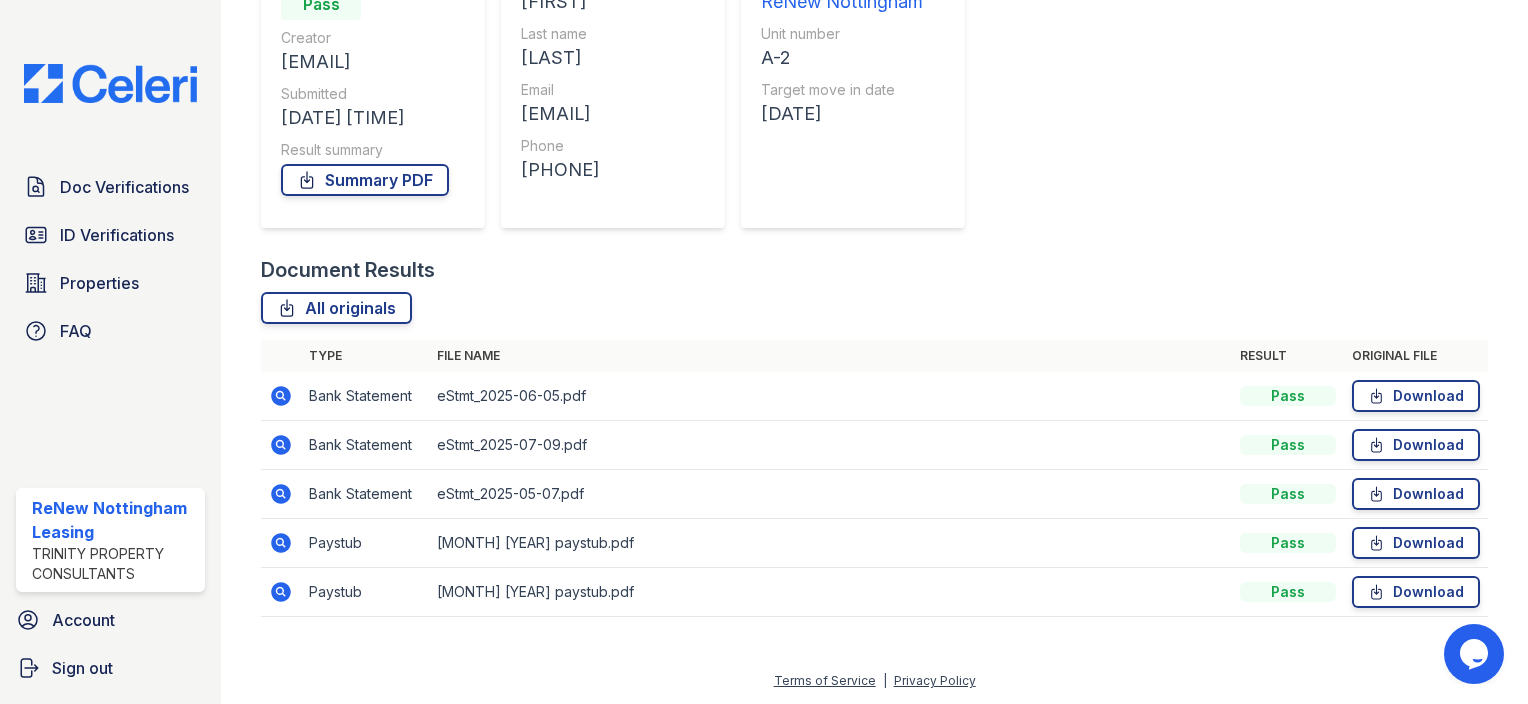 click 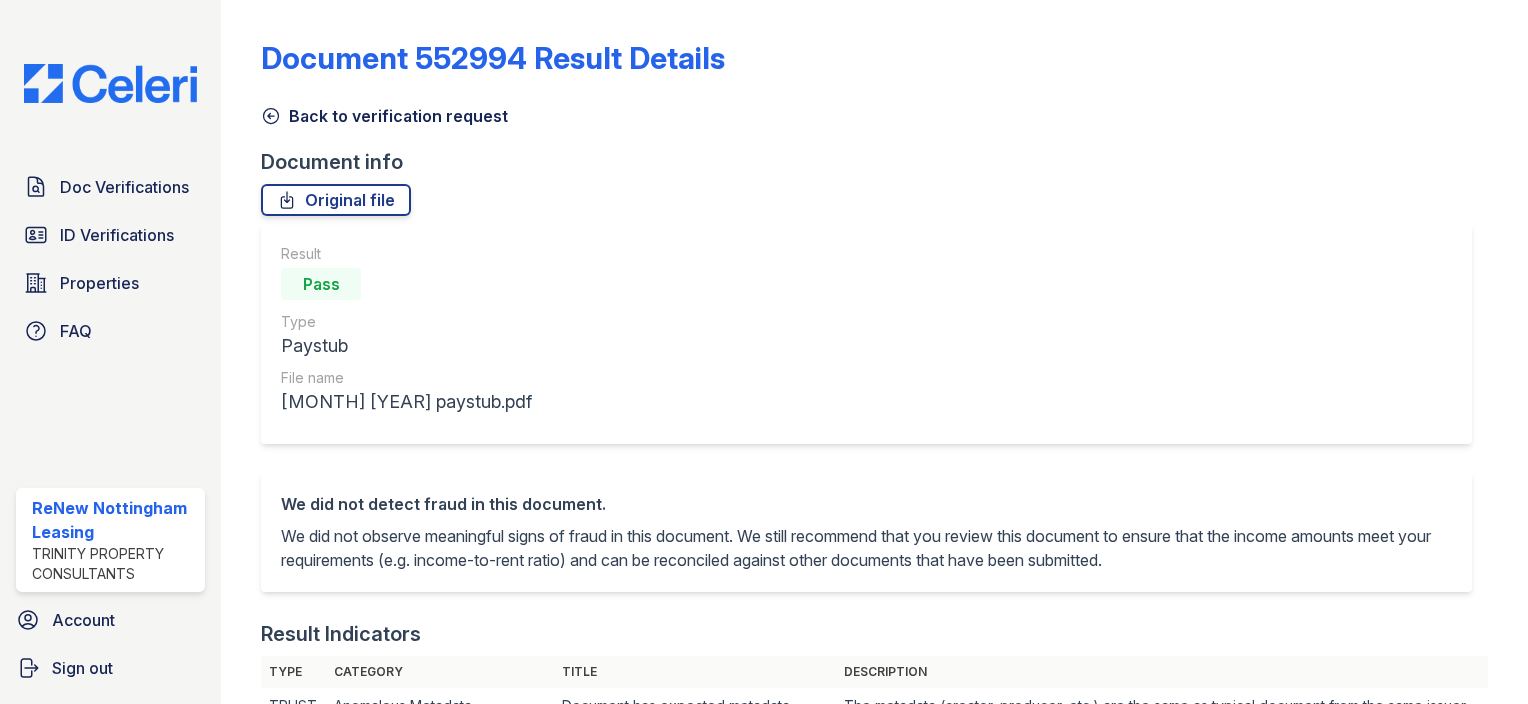 scroll, scrollTop: 0, scrollLeft: 0, axis: both 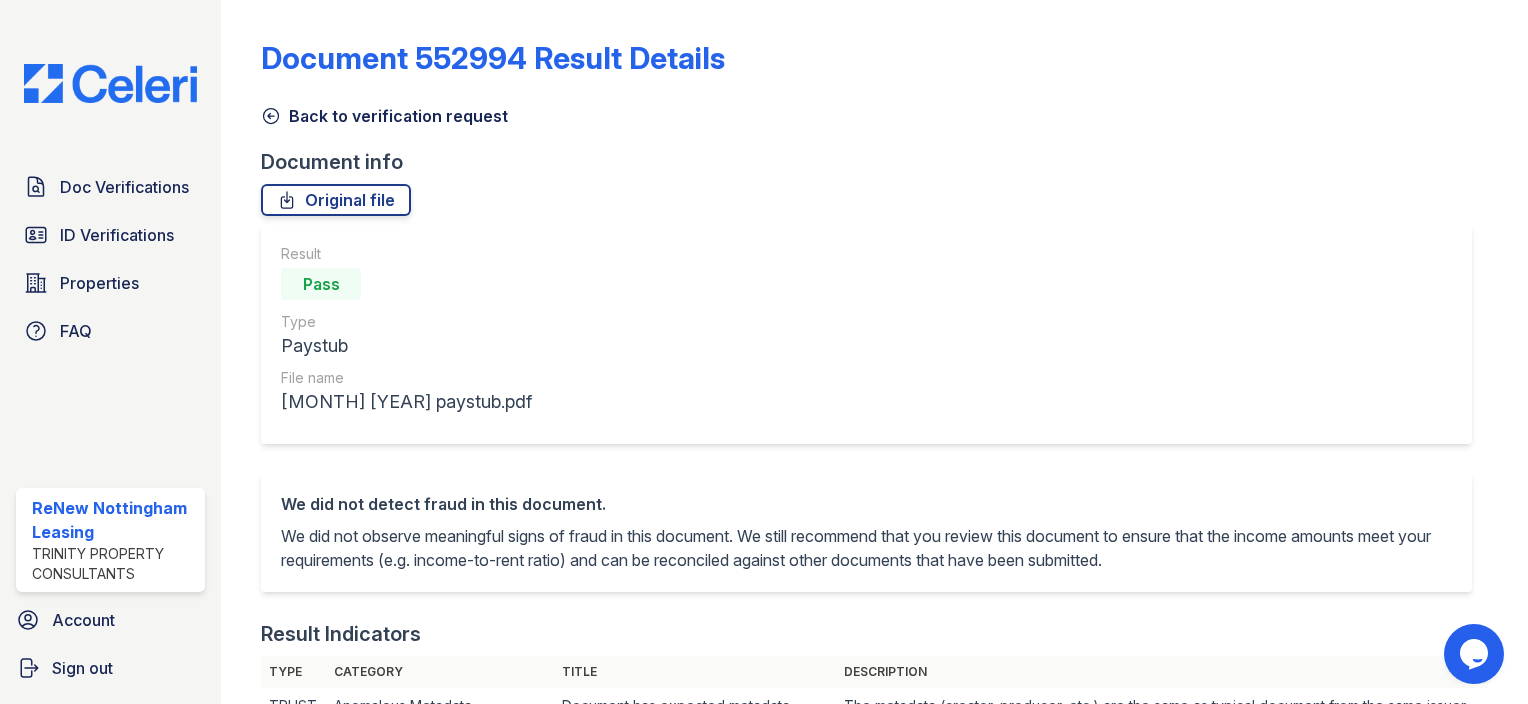 click 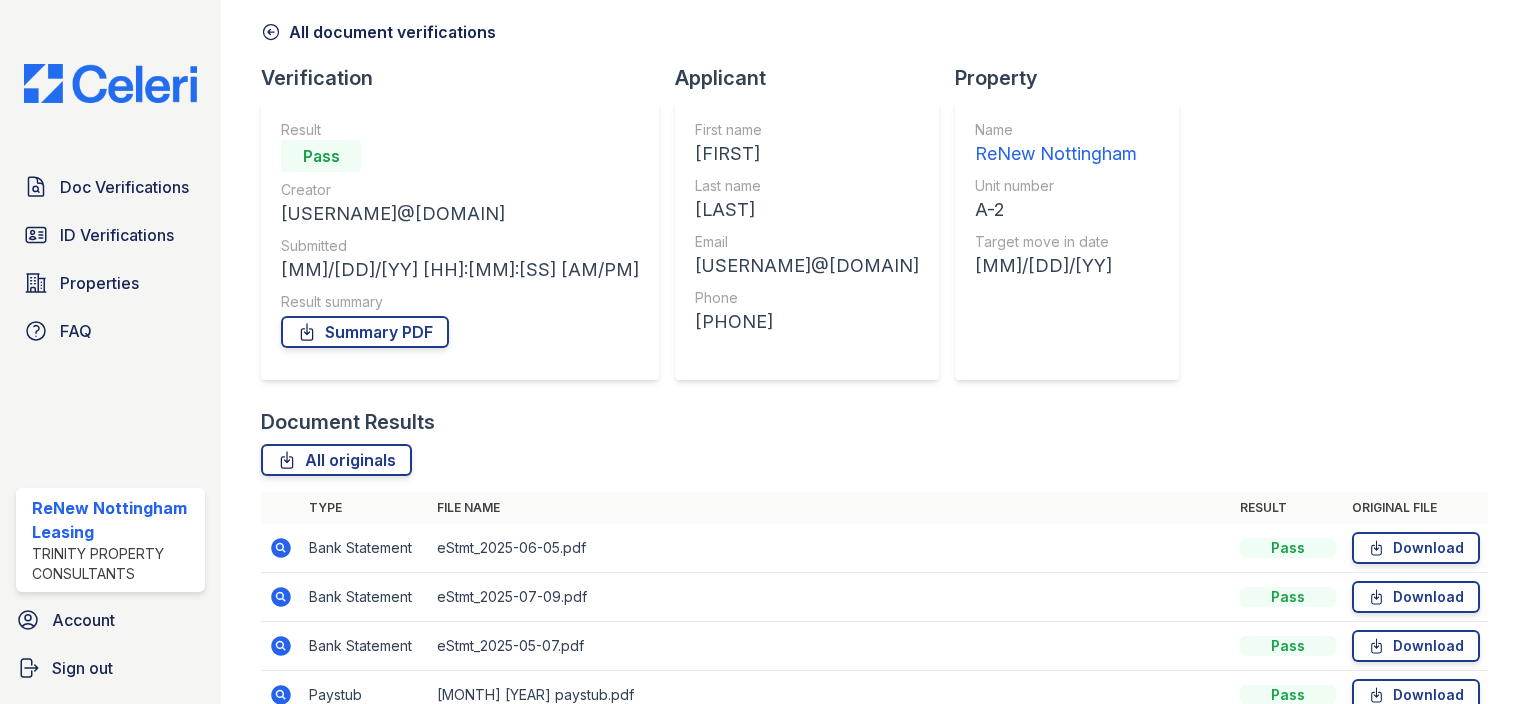 scroll, scrollTop: 236, scrollLeft: 0, axis: vertical 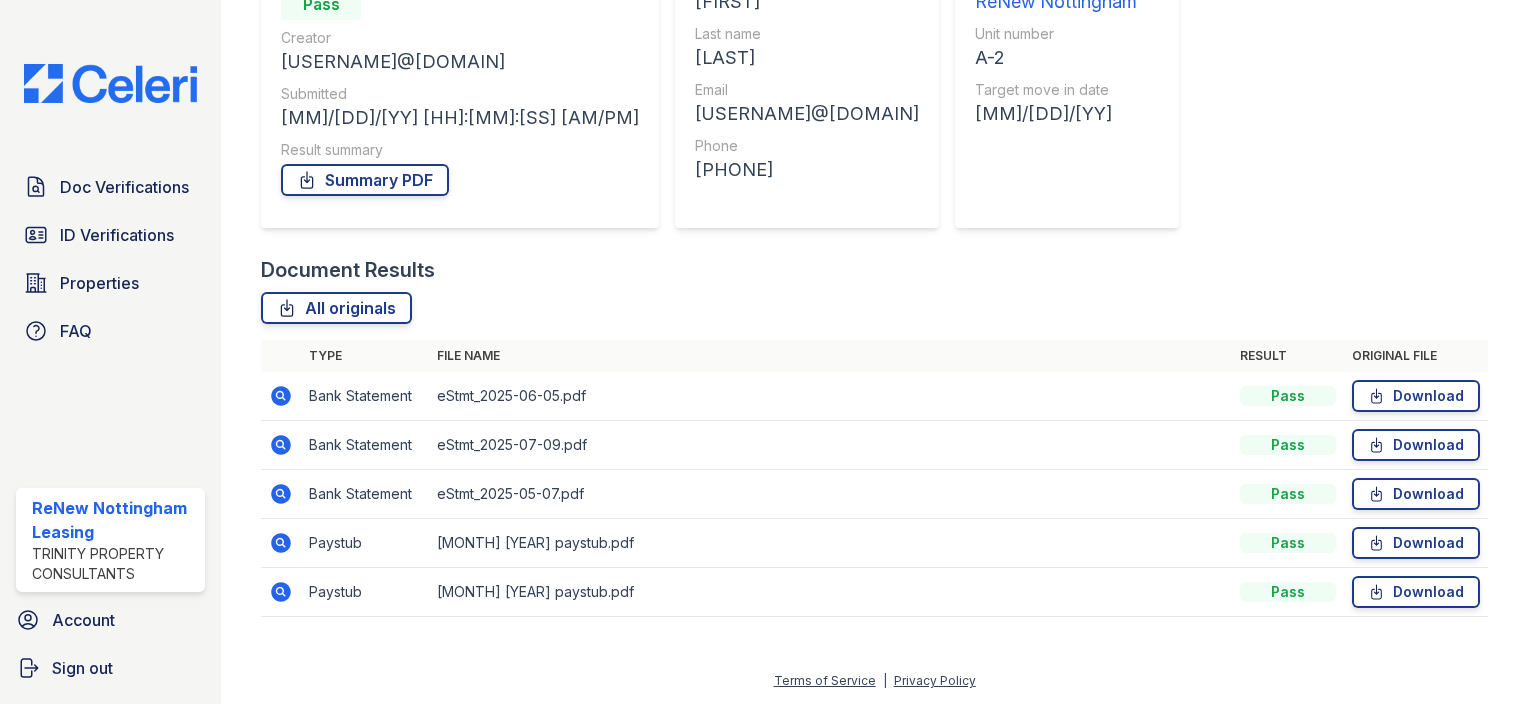 click 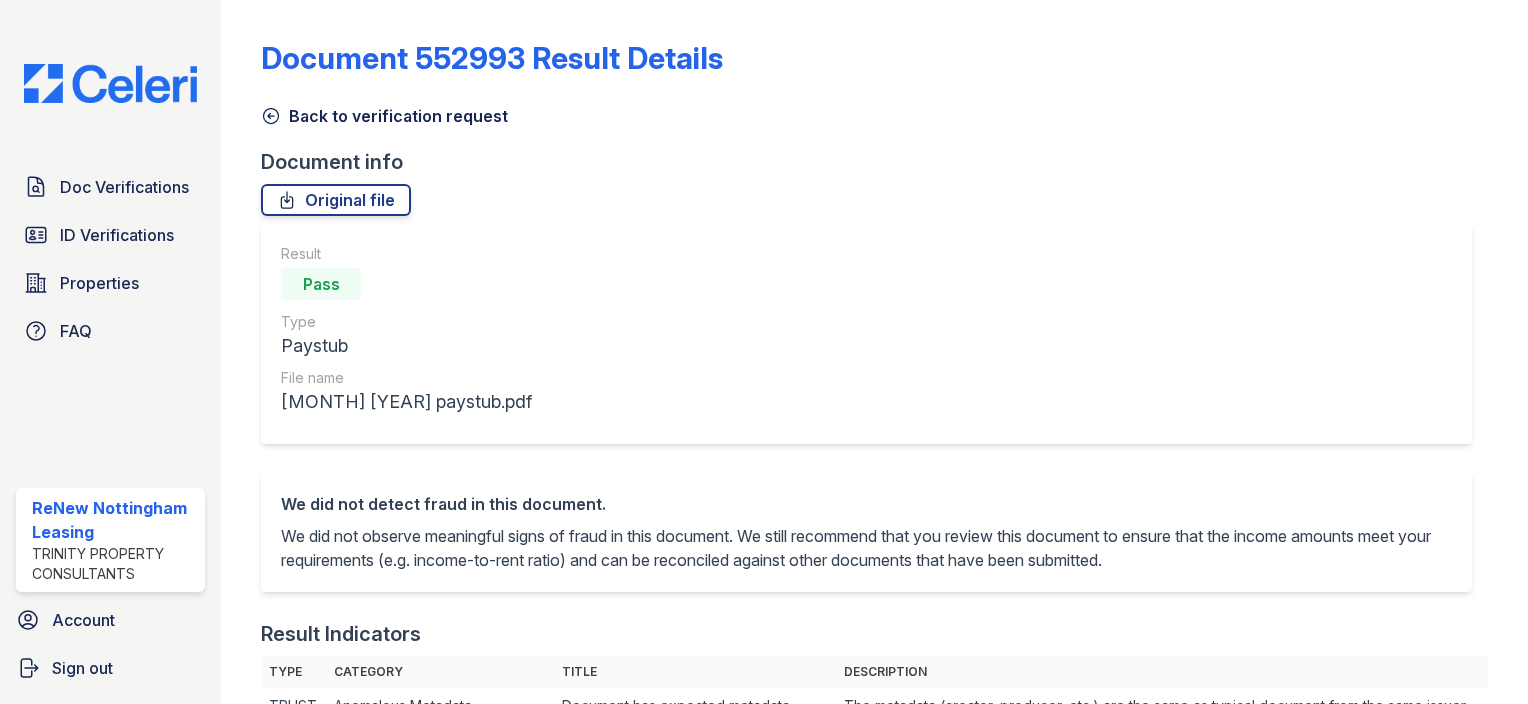 scroll, scrollTop: 0, scrollLeft: 0, axis: both 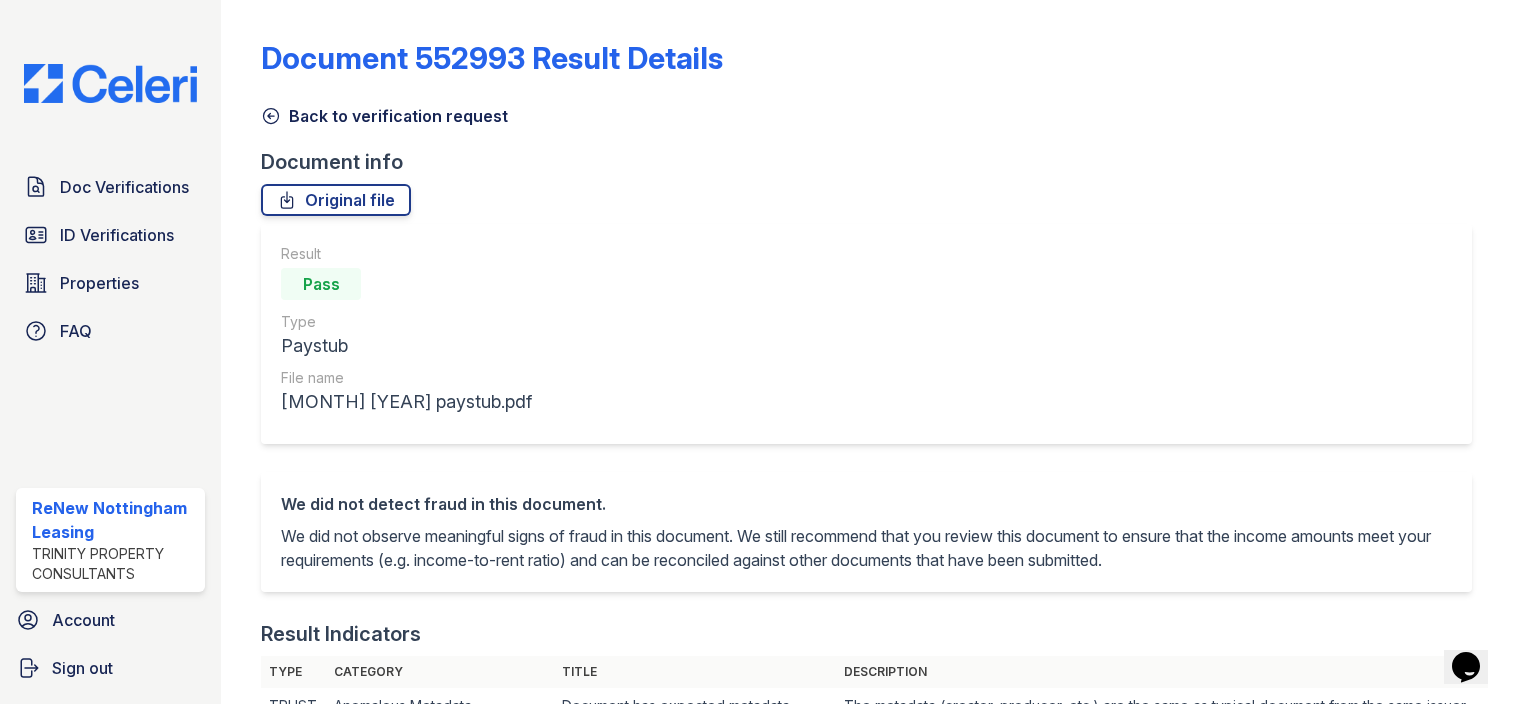 click 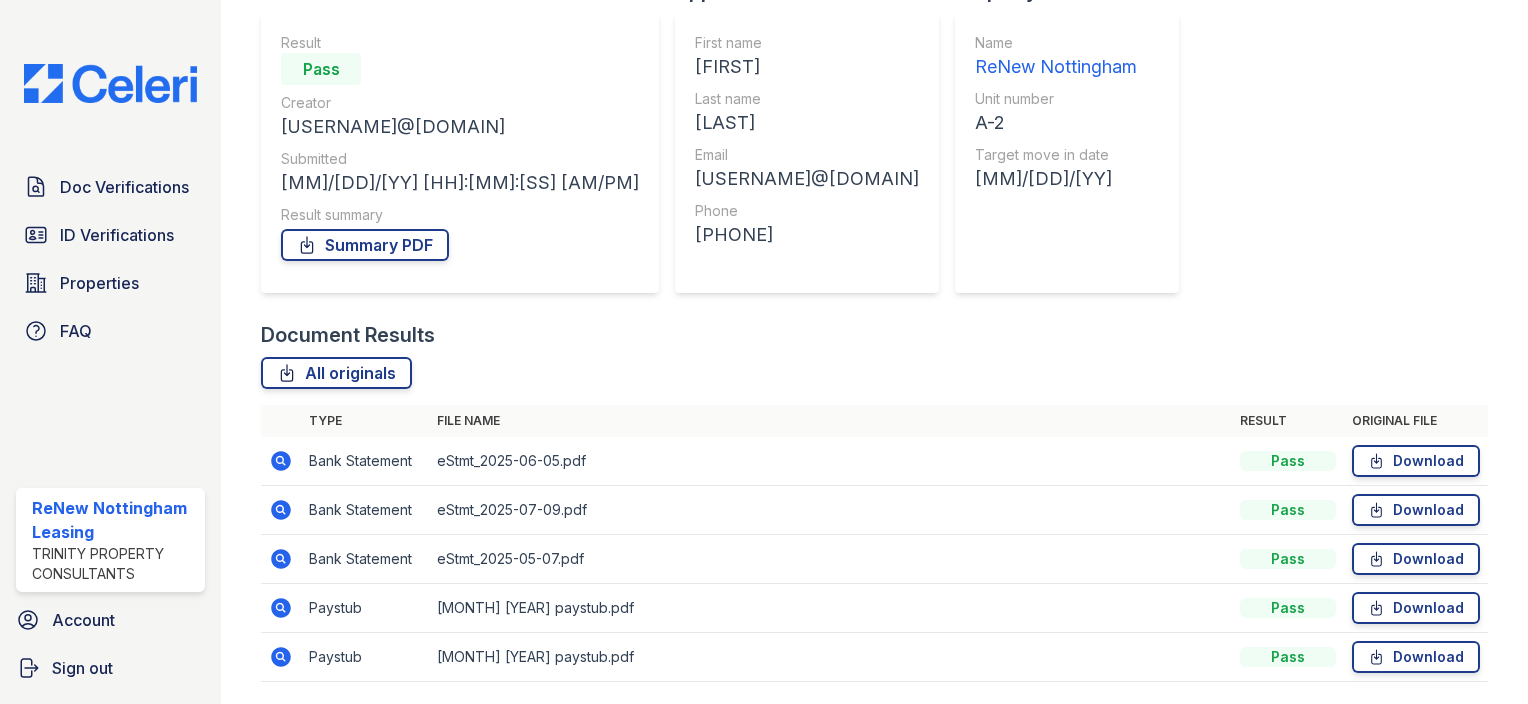 scroll, scrollTop: 200, scrollLeft: 0, axis: vertical 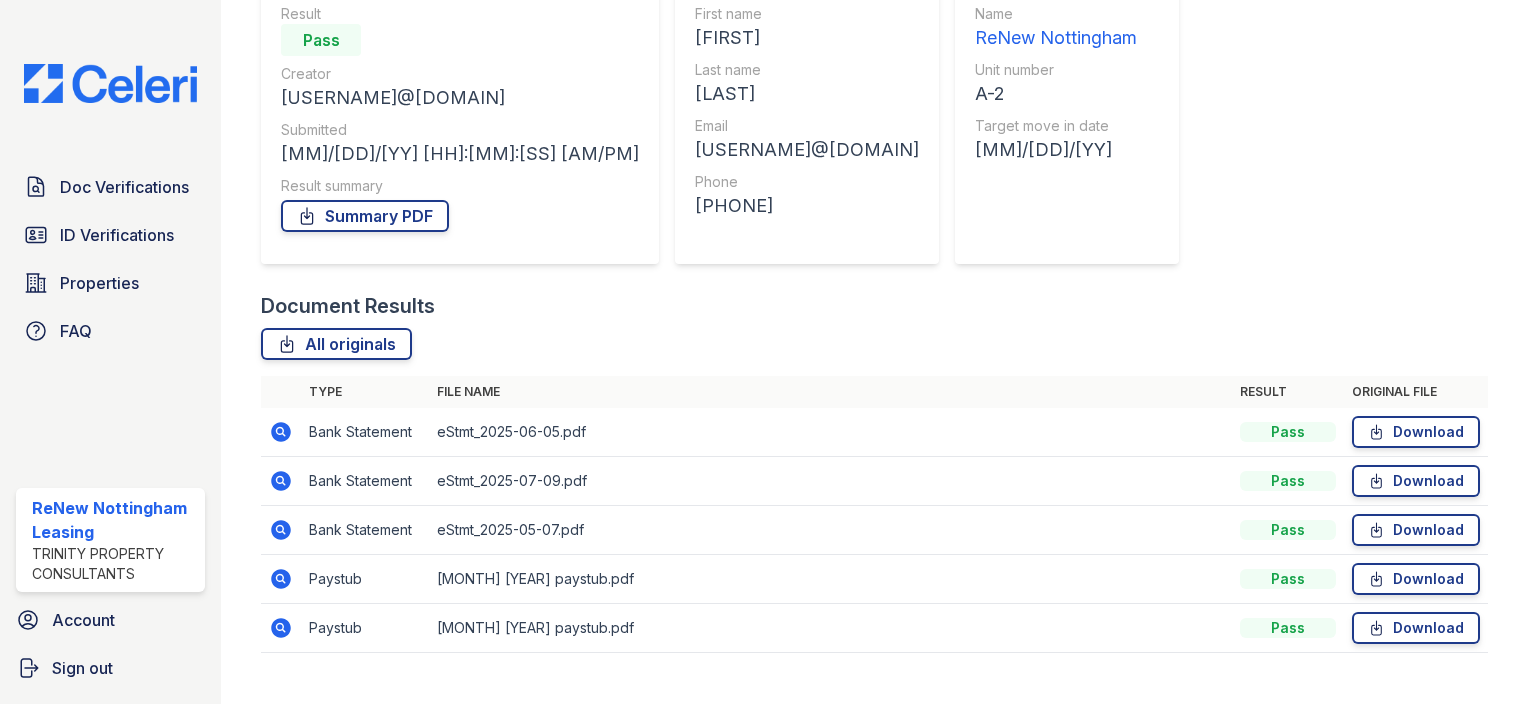 click 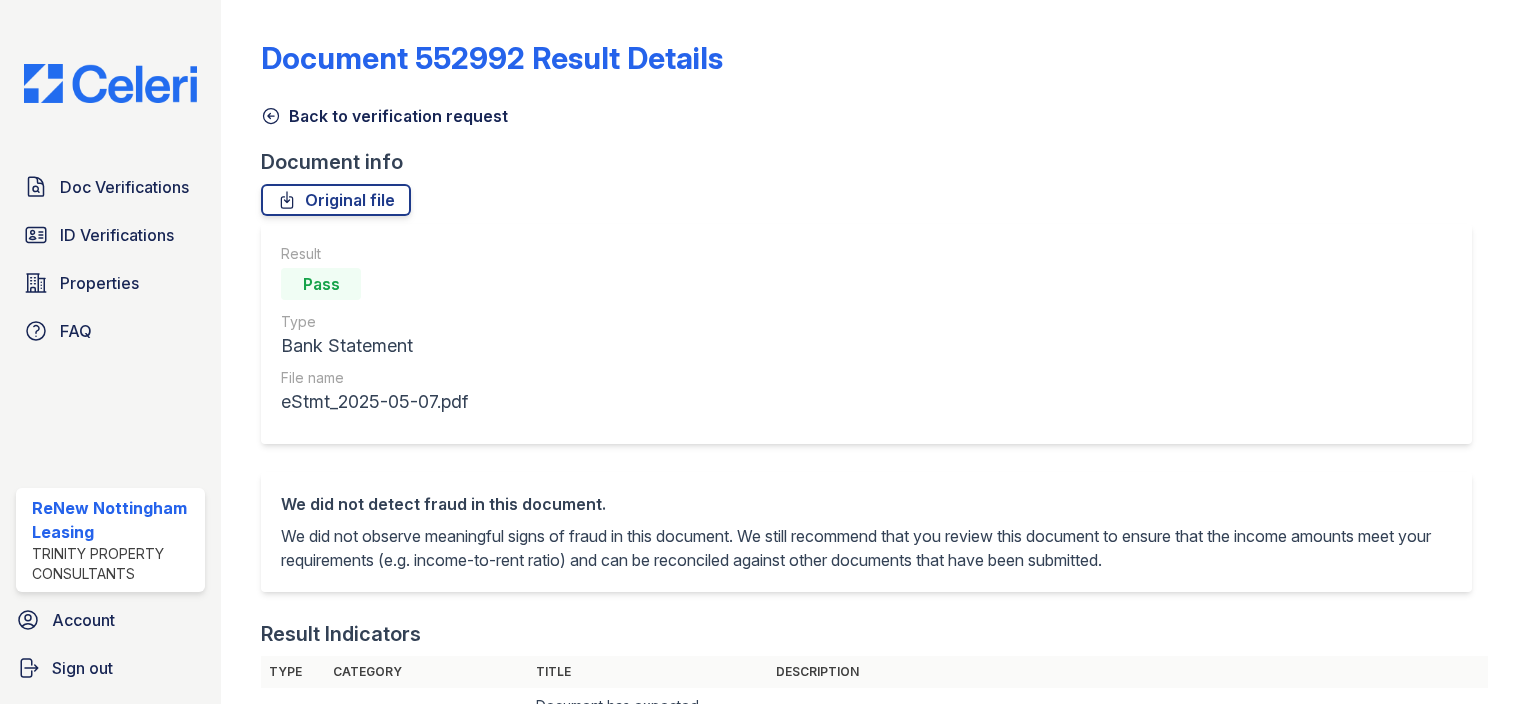 scroll, scrollTop: 0, scrollLeft: 0, axis: both 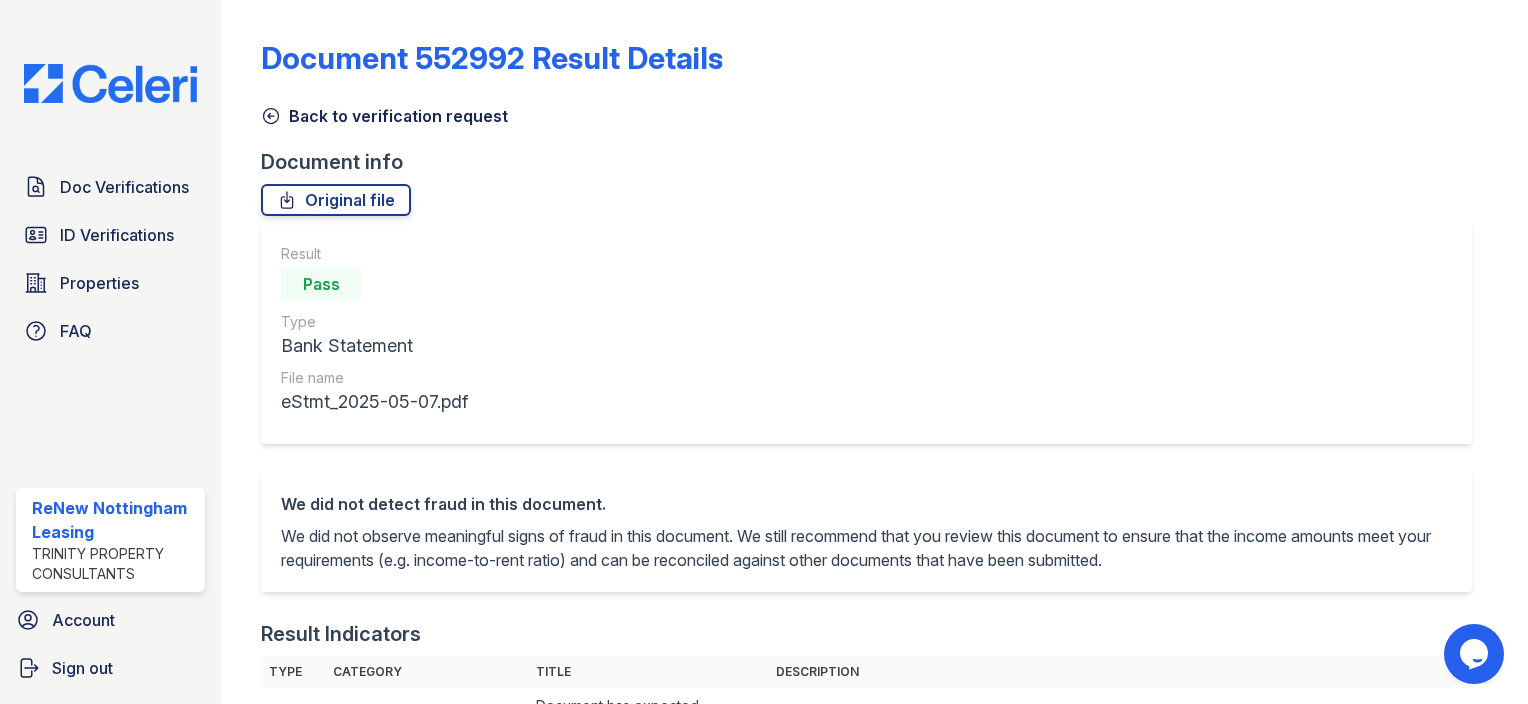 click 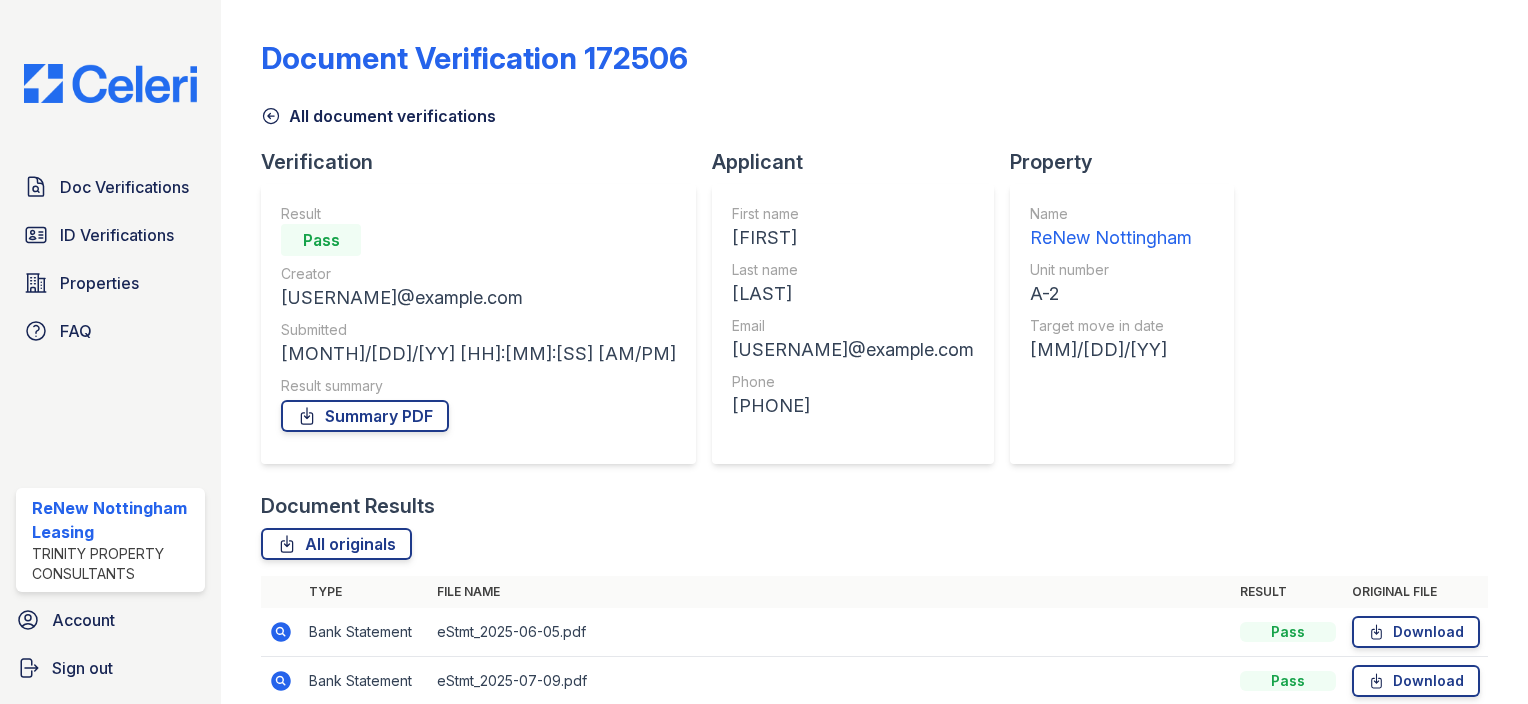 scroll, scrollTop: 100, scrollLeft: 0, axis: vertical 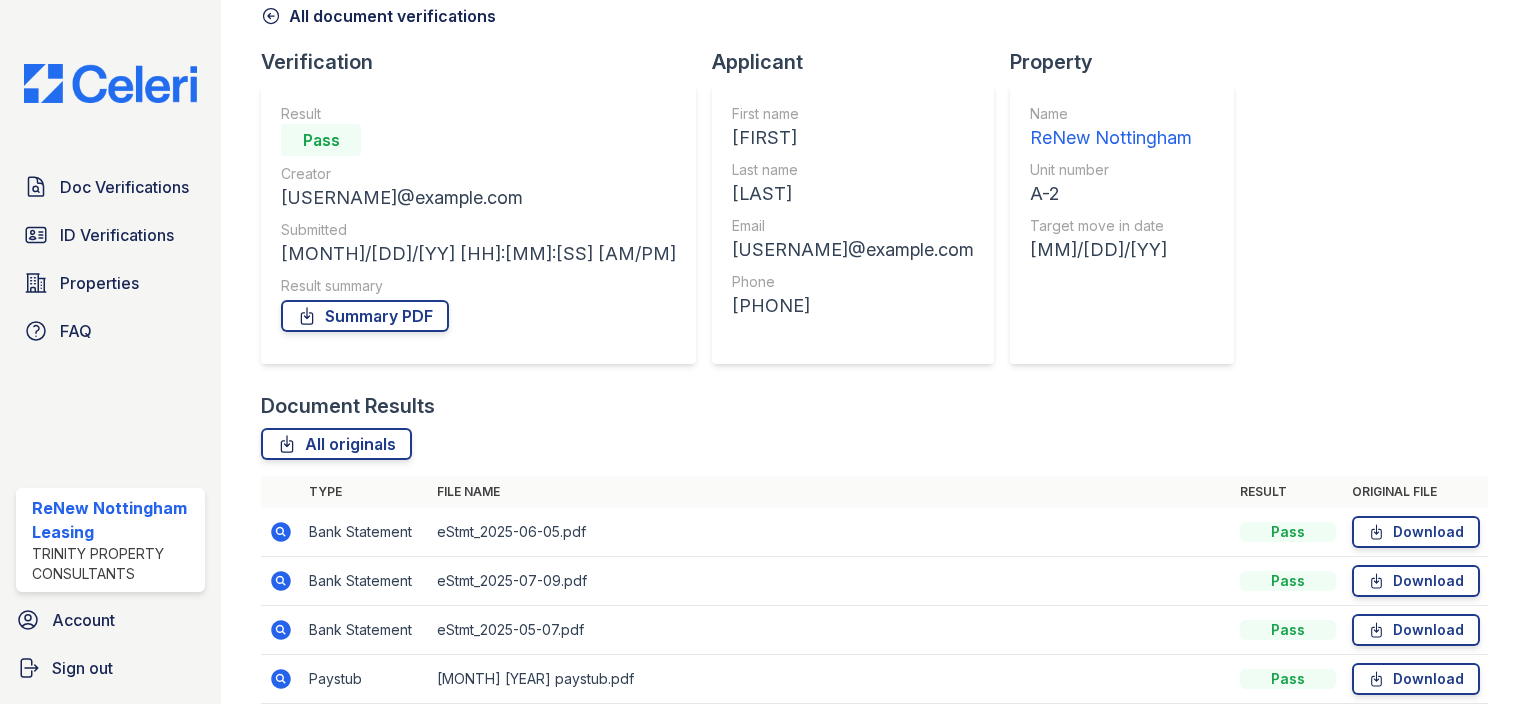 click 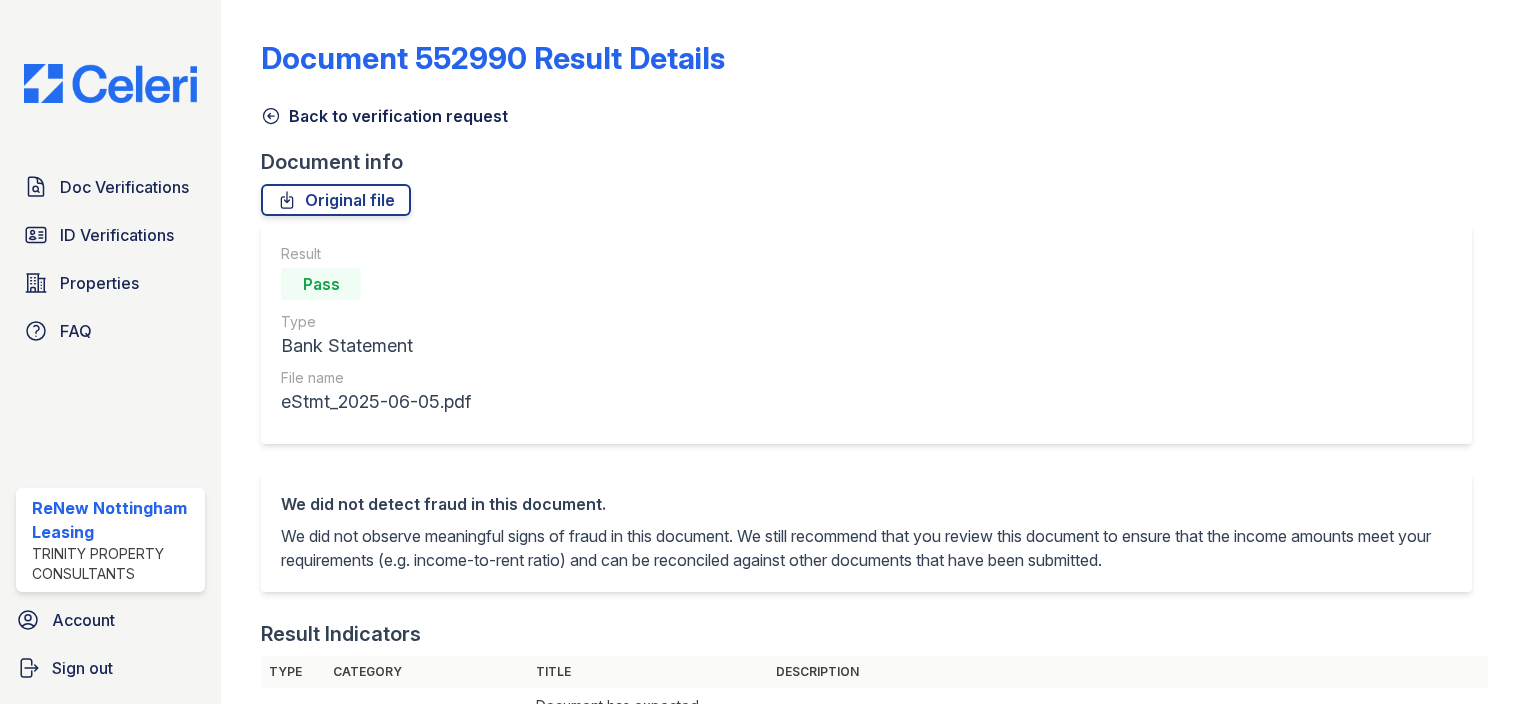 scroll, scrollTop: 0, scrollLeft: 0, axis: both 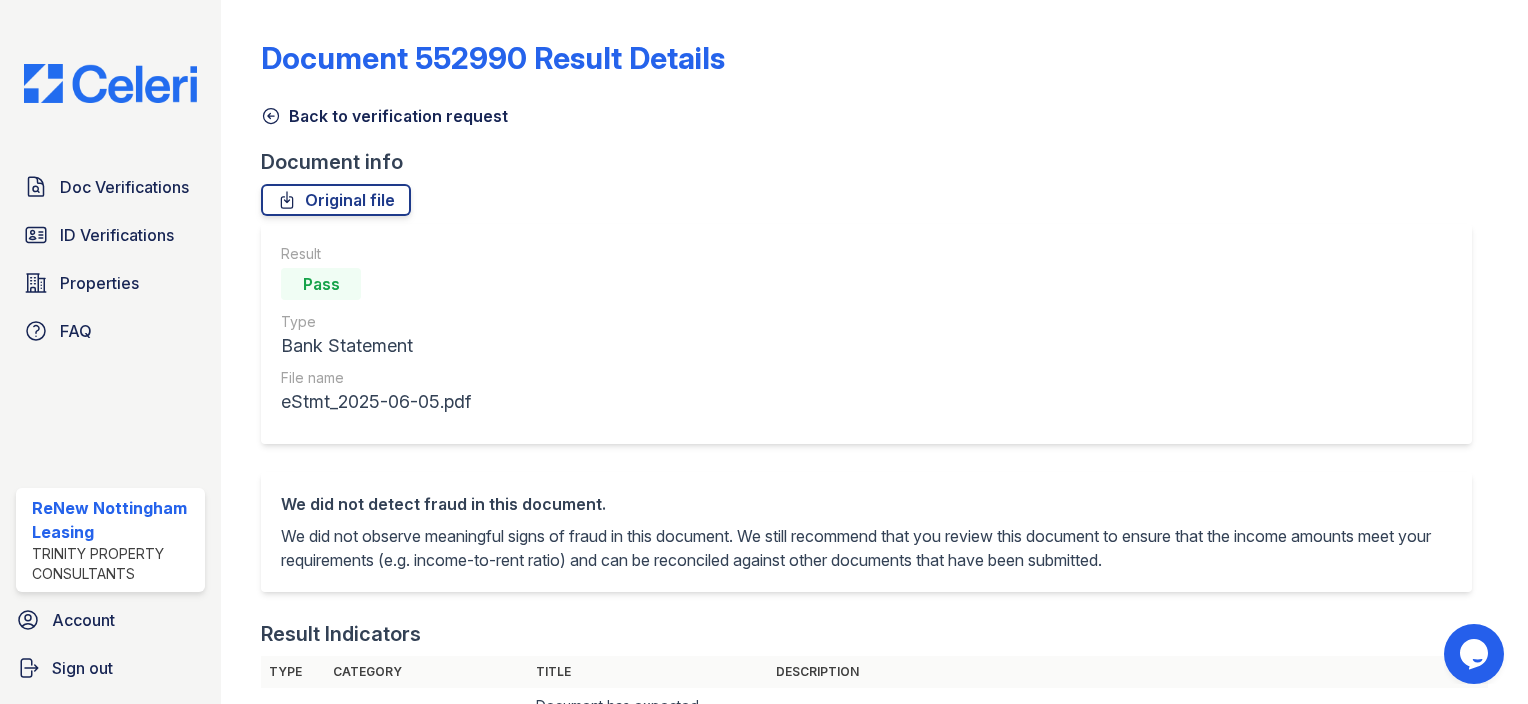 click 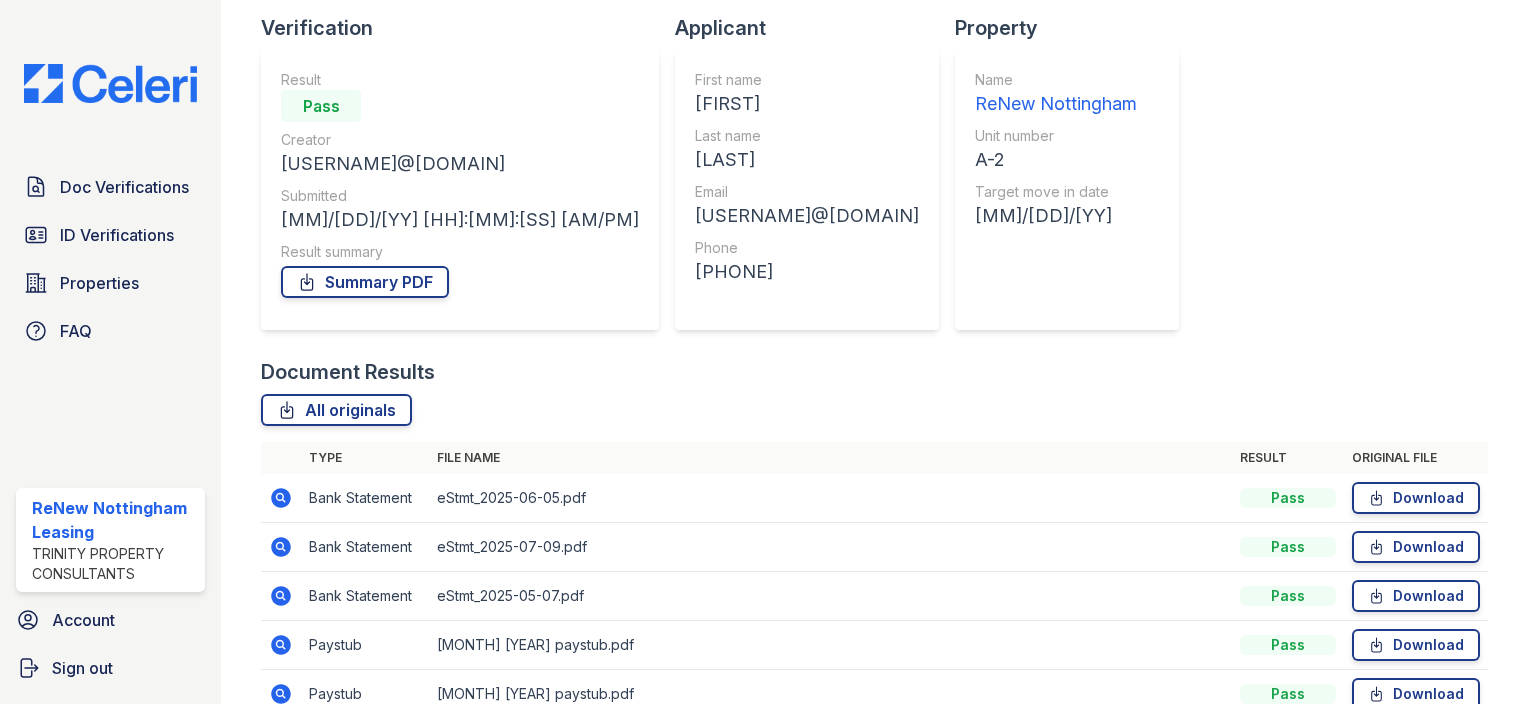 scroll, scrollTop: 236, scrollLeft: 0, axis: vertical 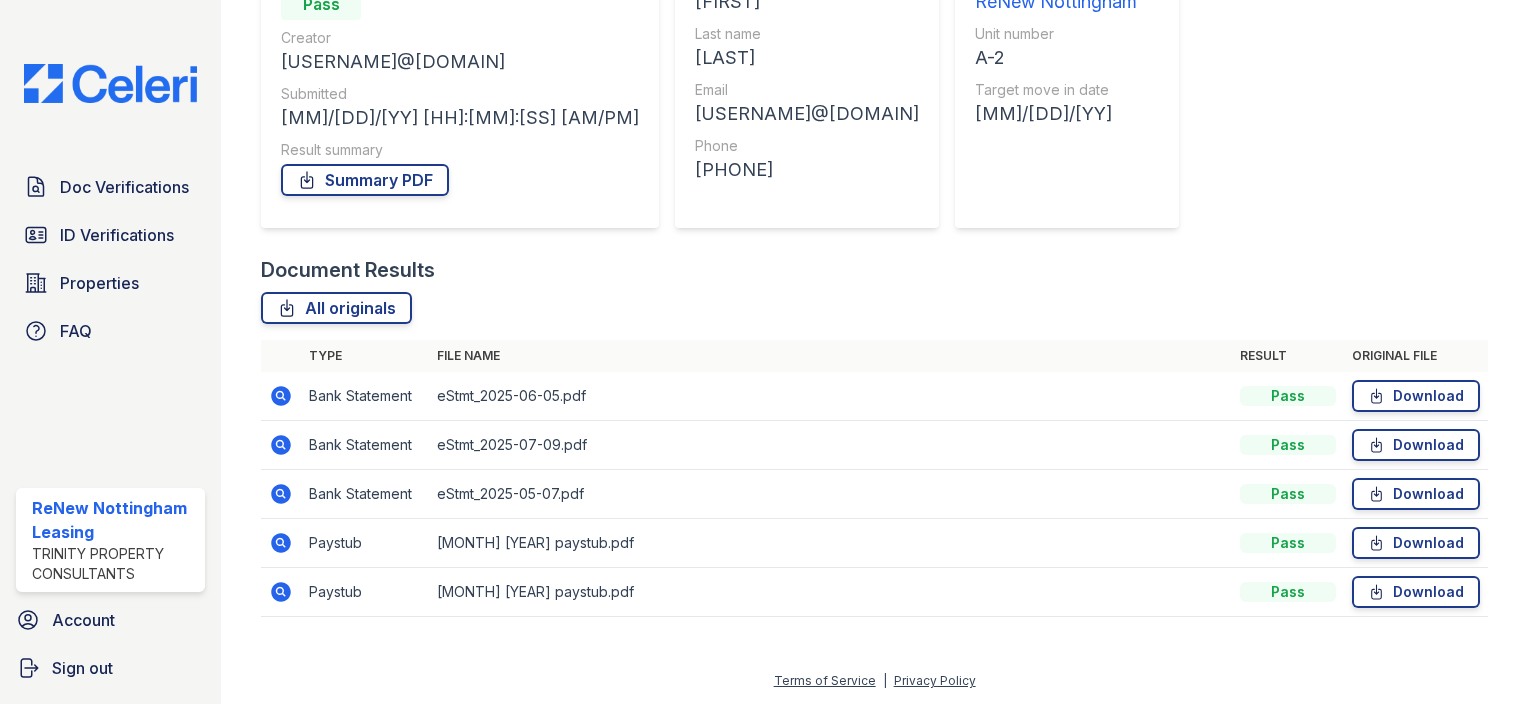 click 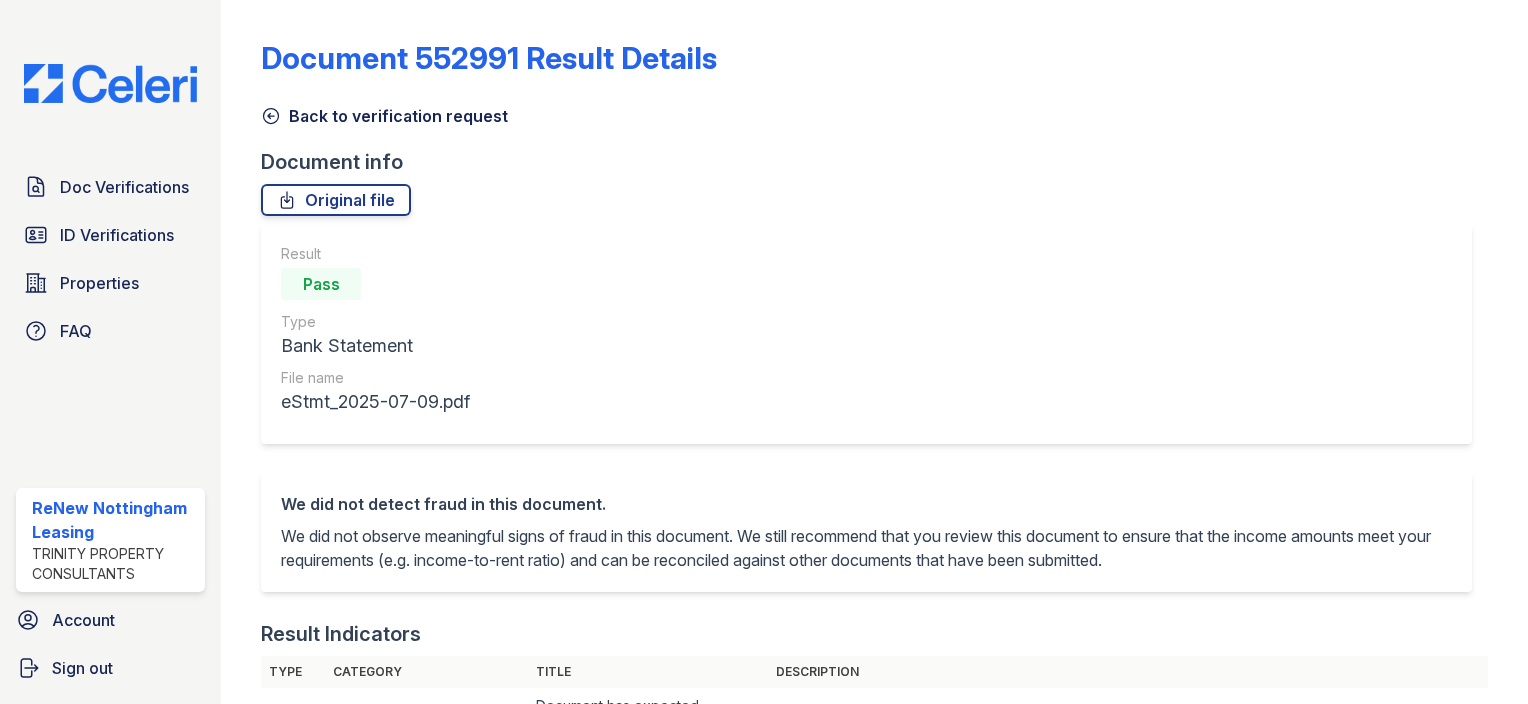 scroll, scrollTop: 0, scrollLeft: 0, axis: both 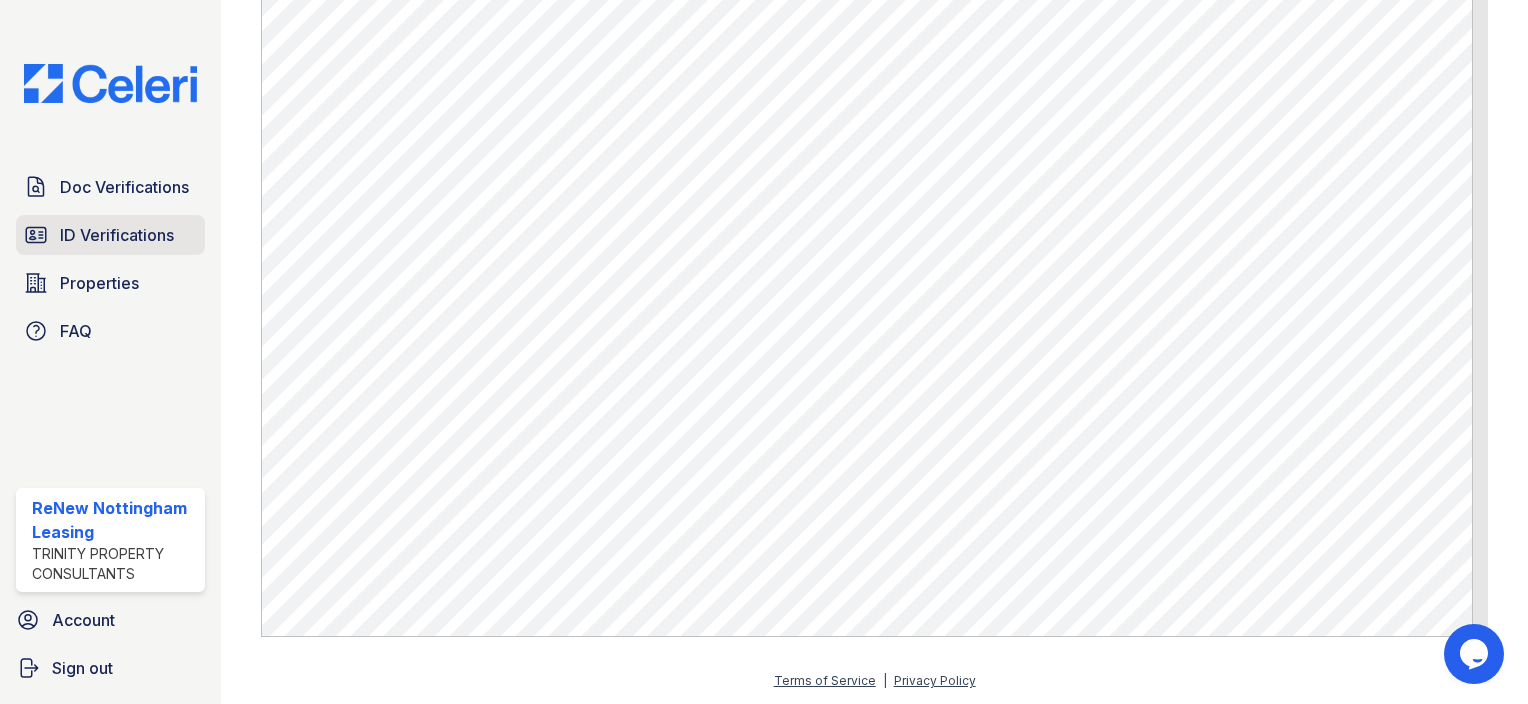 click on "ID Verifications" at bounding box center (117, 235) 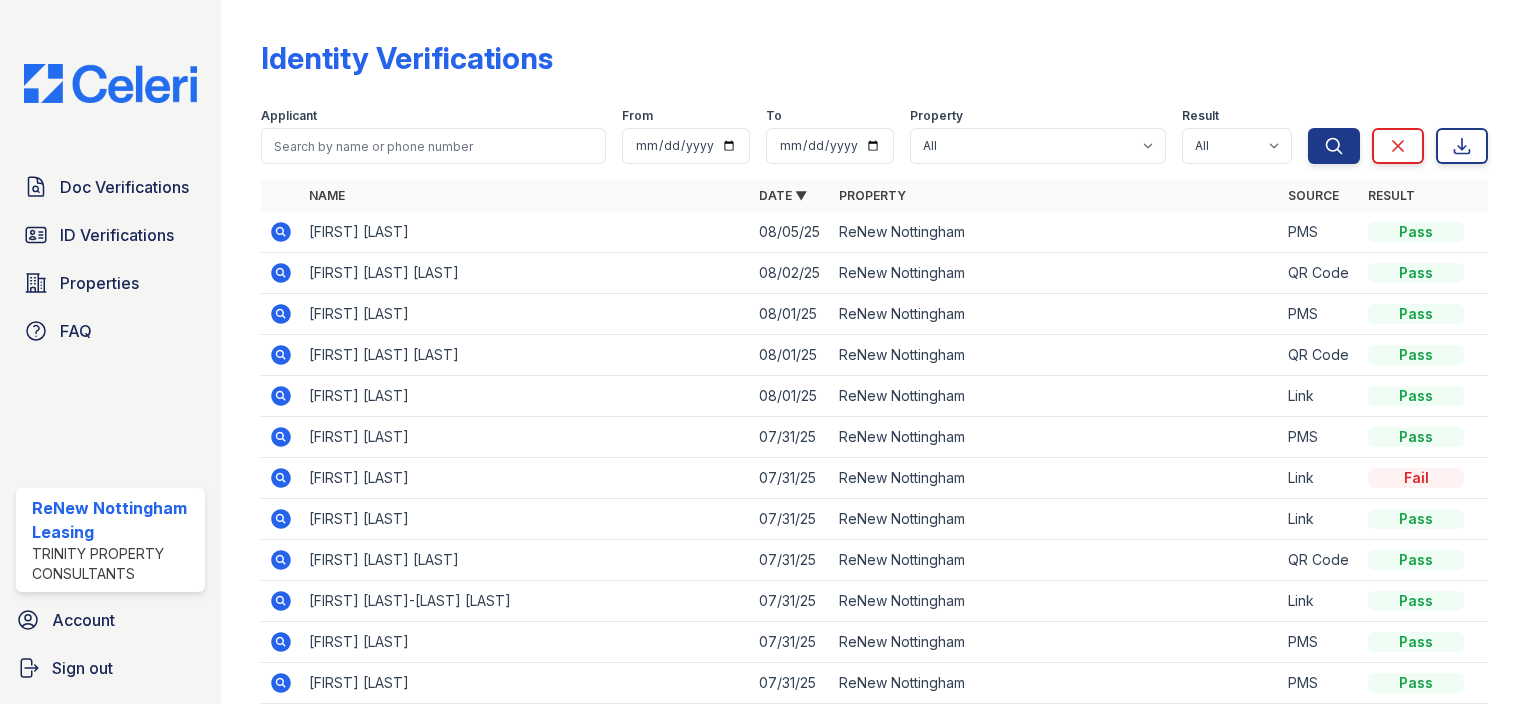 click 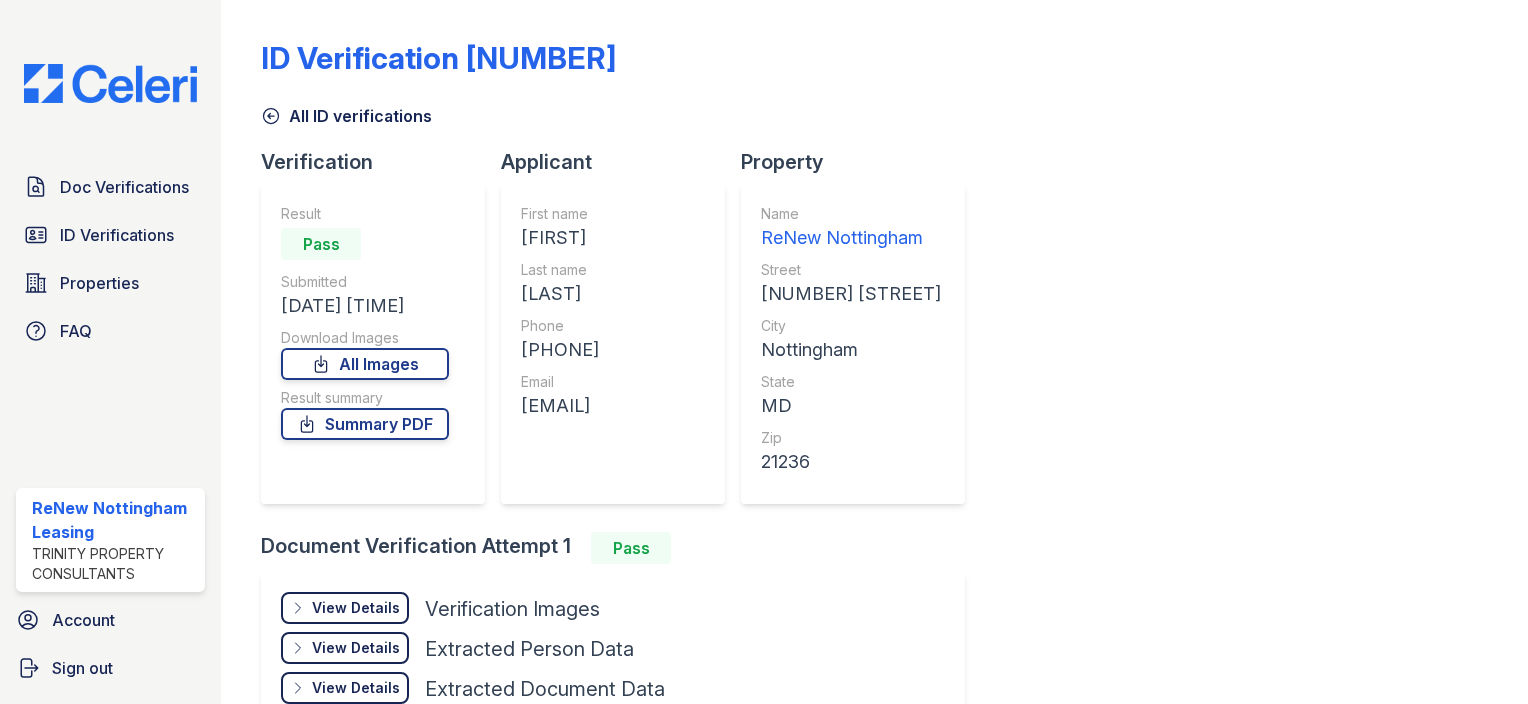 scroll, scrollTop: 0, scrollLeft: 0, axis: both 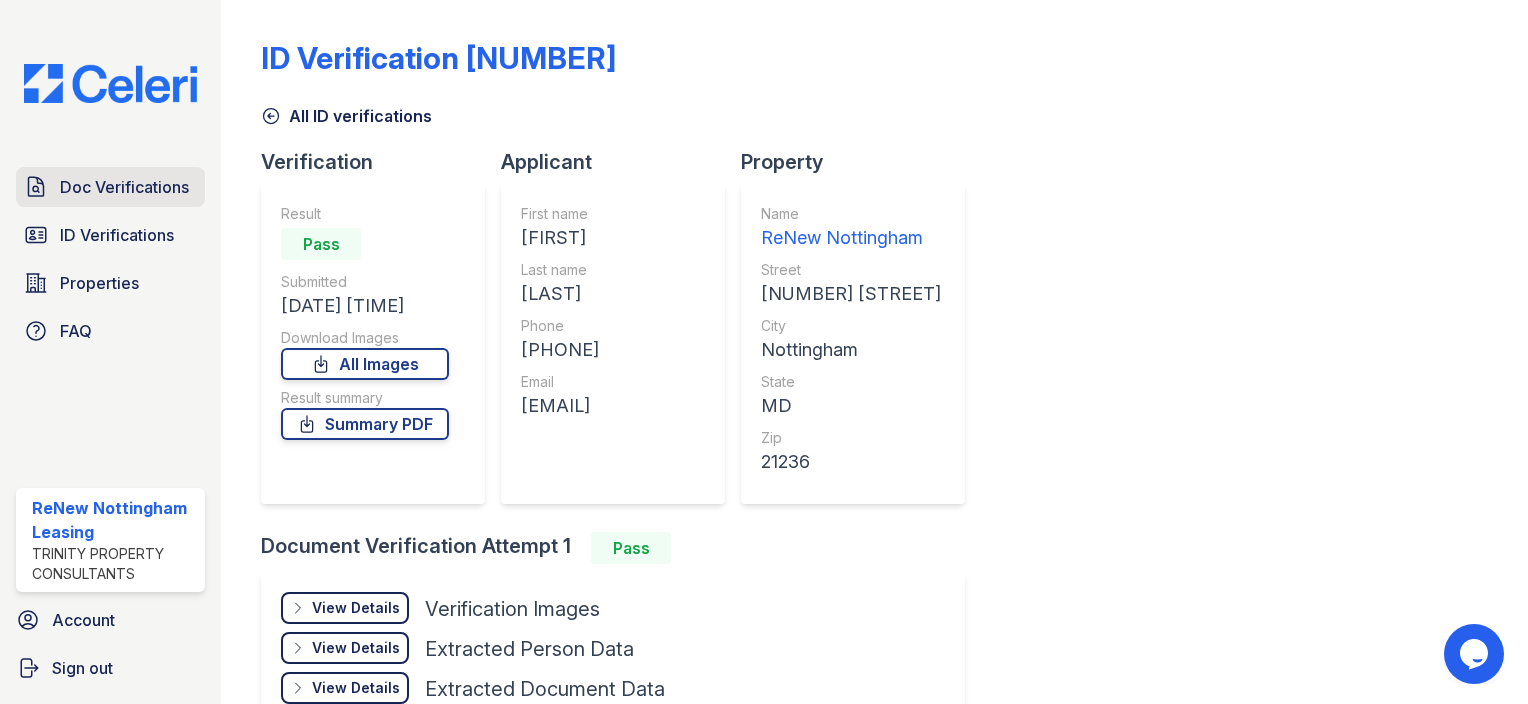 click on "Doc Verifications" at bounding box center [110, 187] 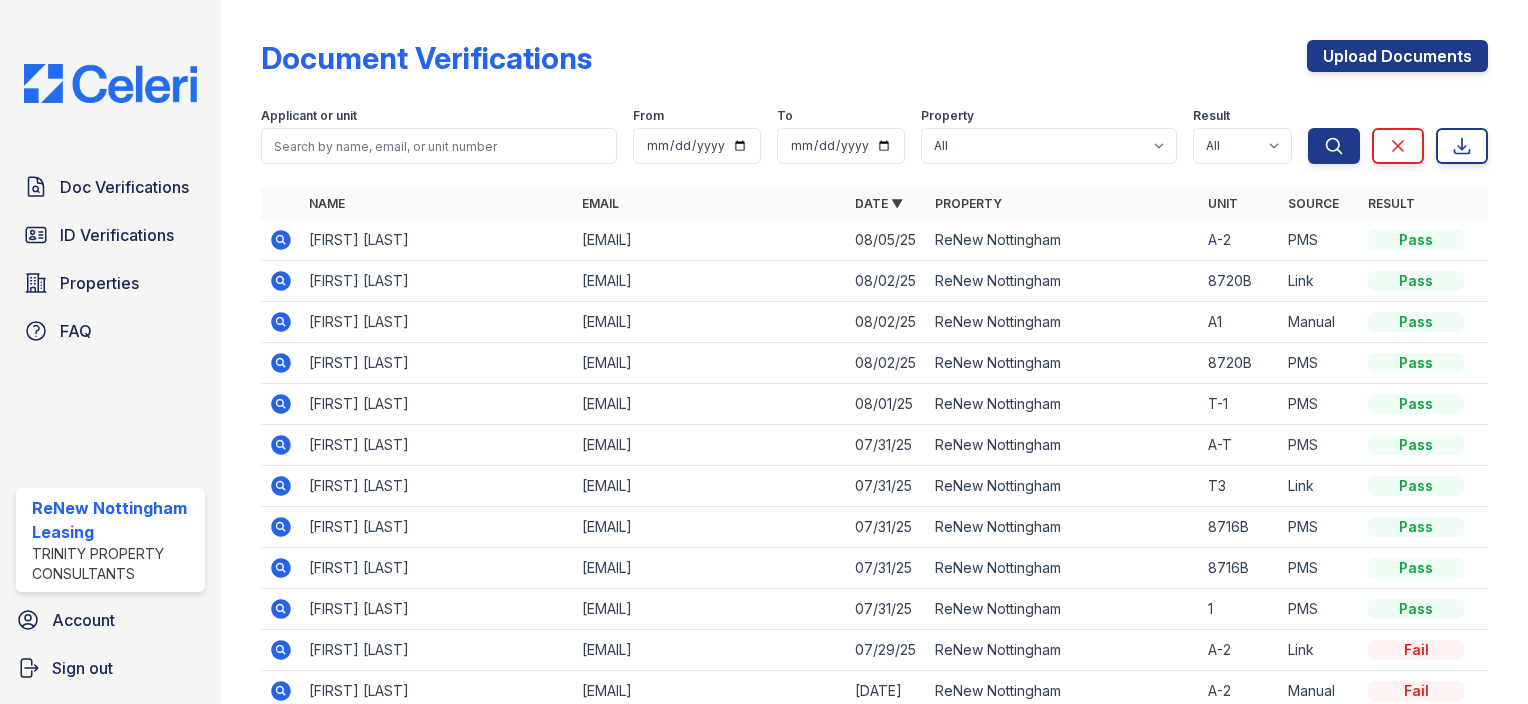 click 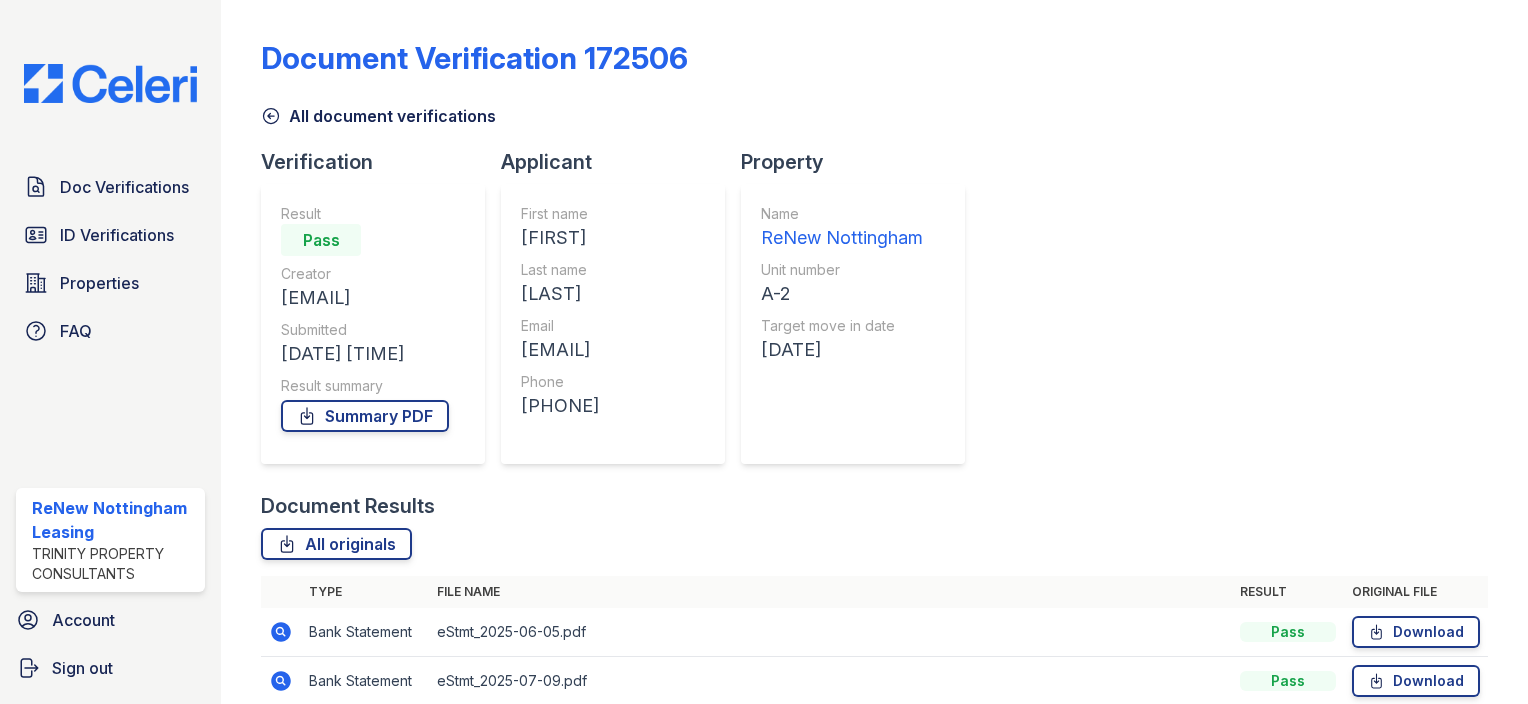scroll, scrollTop: 0, scrollLeft: 0, axis: both 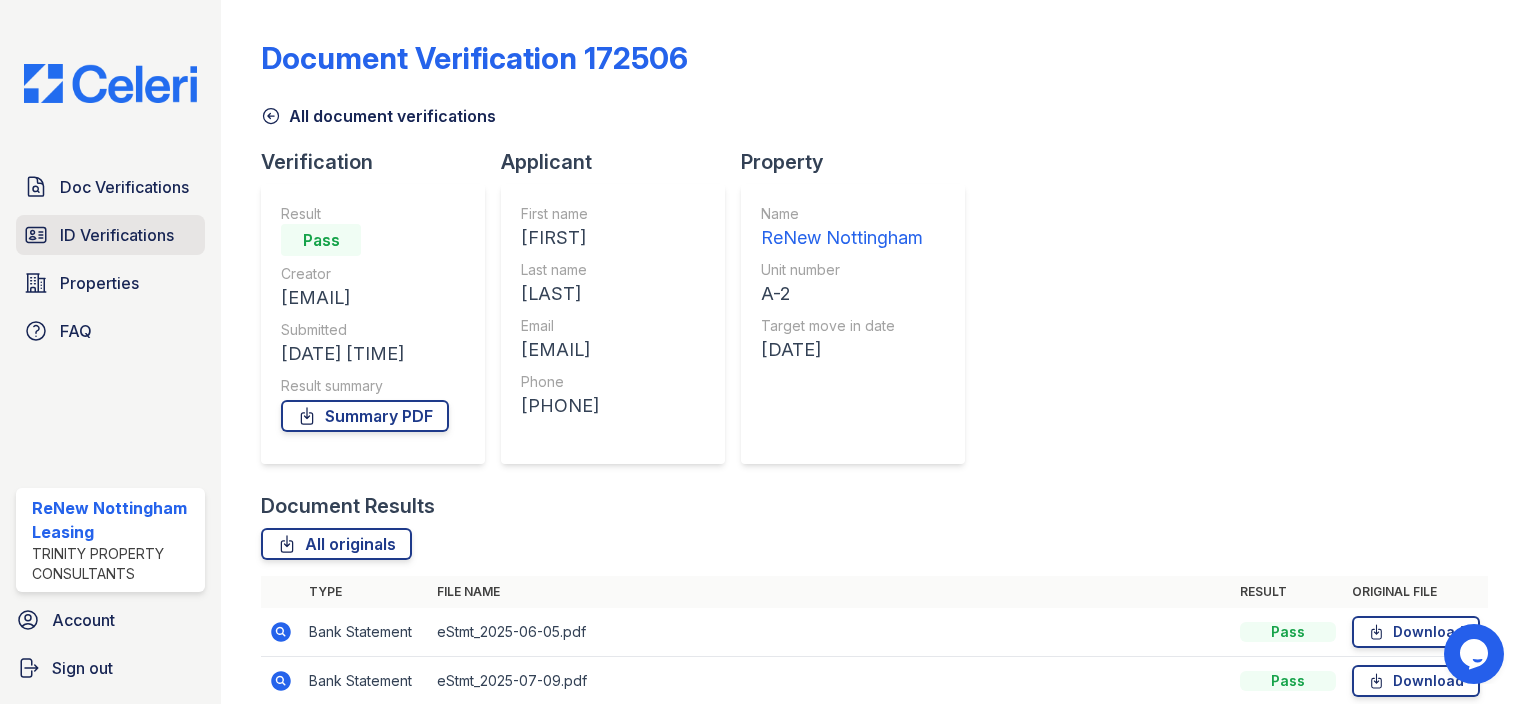 click on "ID Verifications" at bounding box center [117, 235] 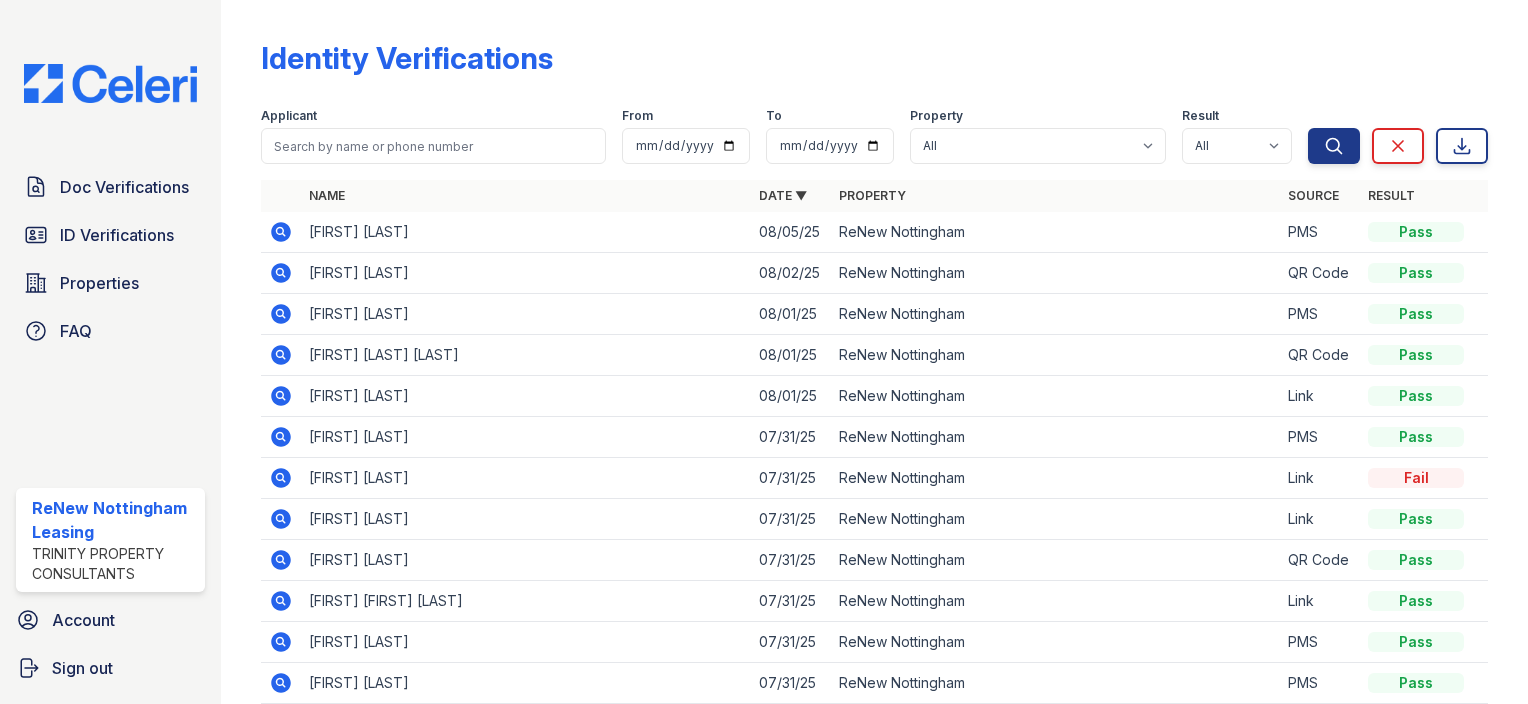 click 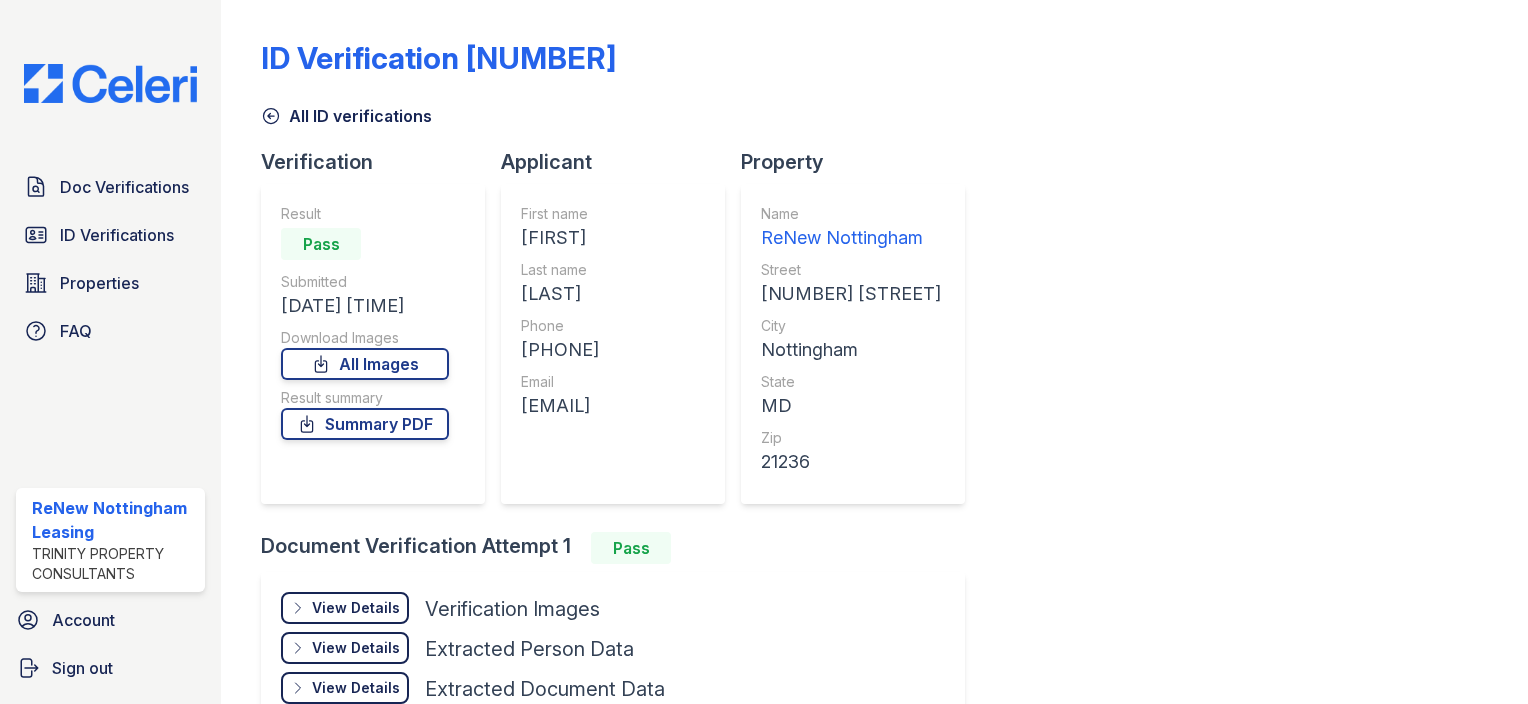 scroll, scrollTop: 0, scrollLeft: 0, axis: both 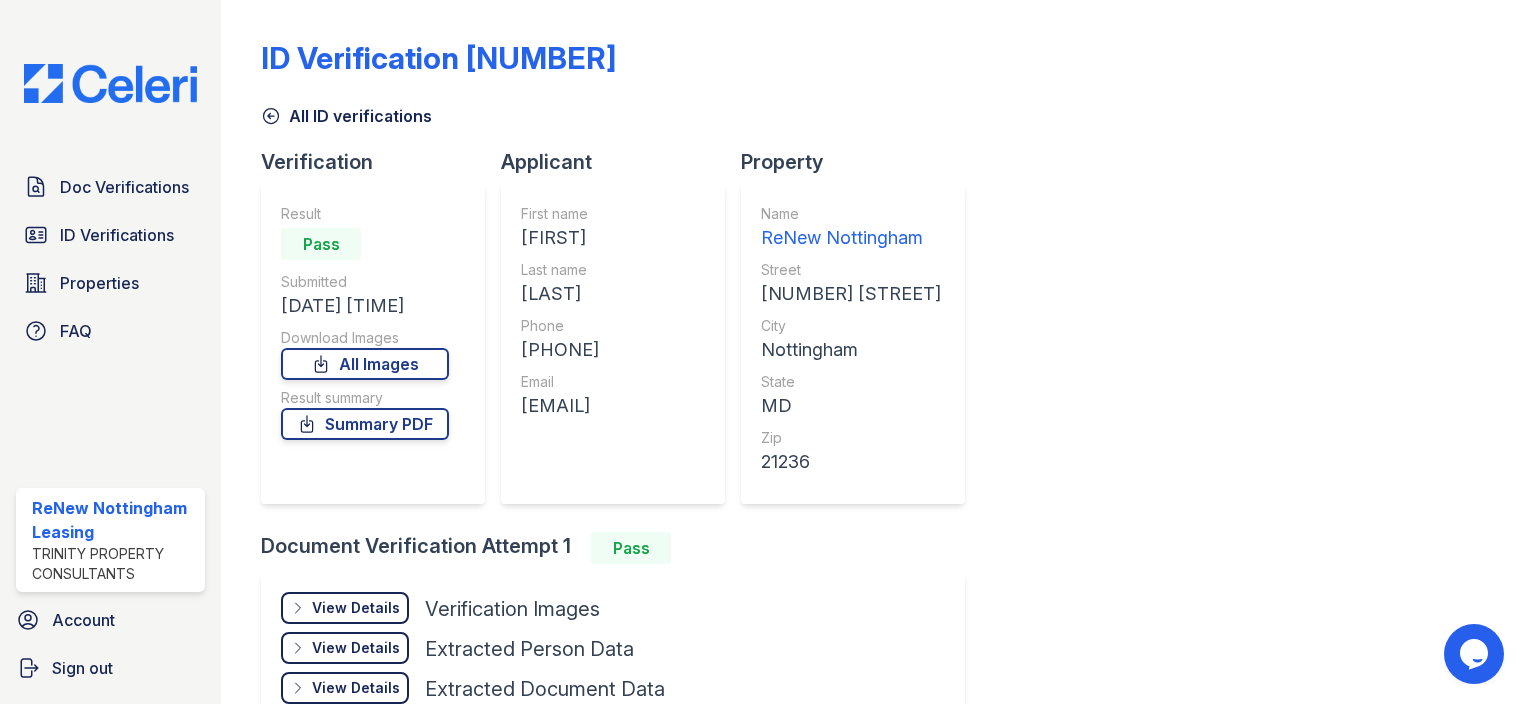 click 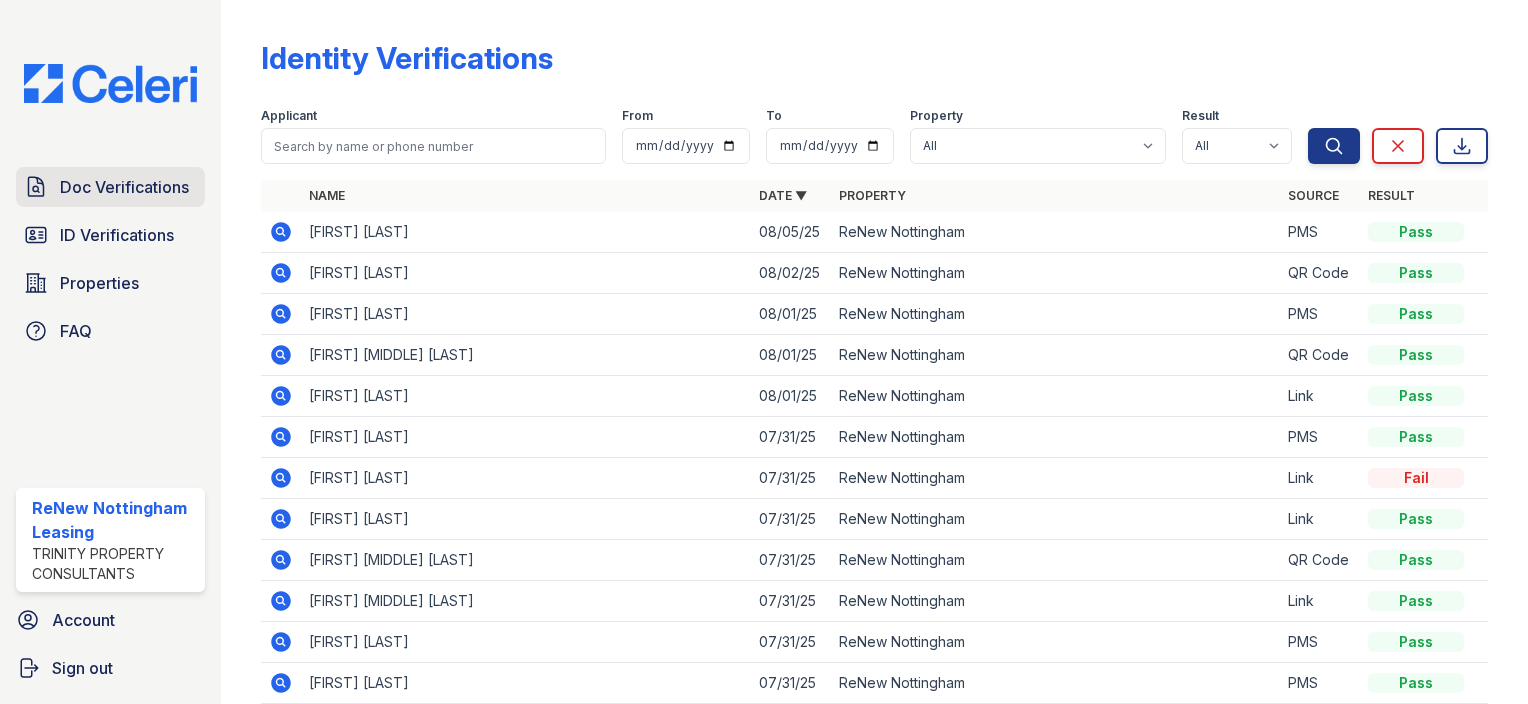 click on "Doc Verifications" at bounding box center [124, 187] 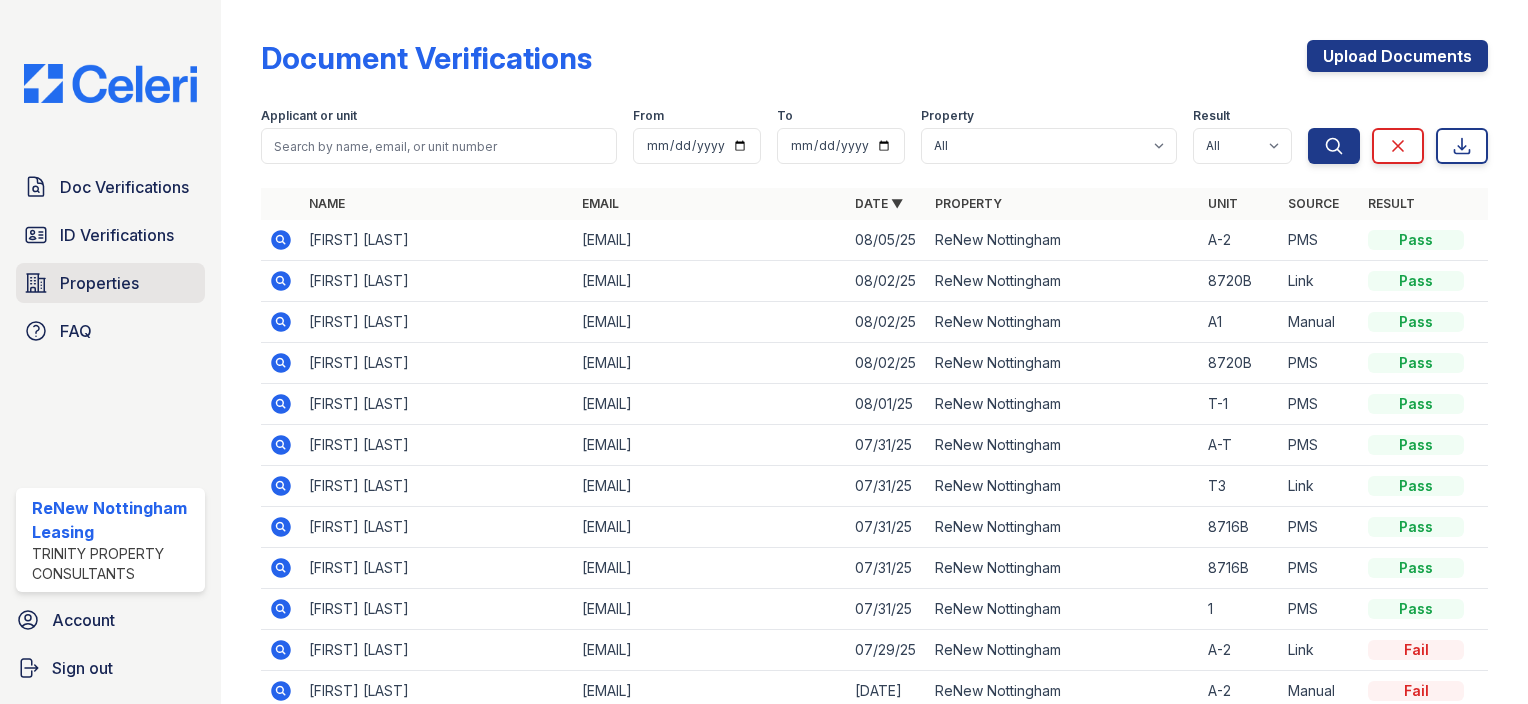 click 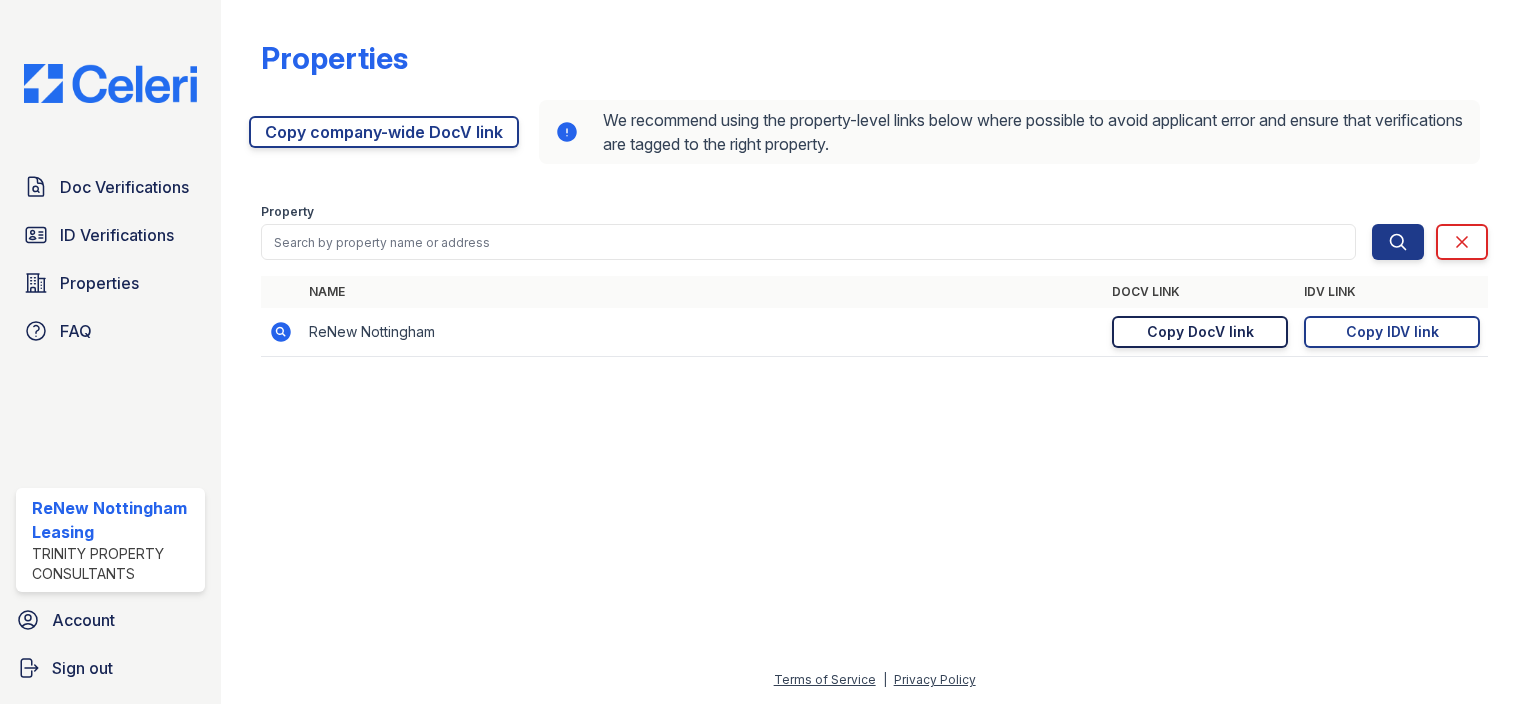 click on "Copy DocV link" at bounding box center [1200, 332] 